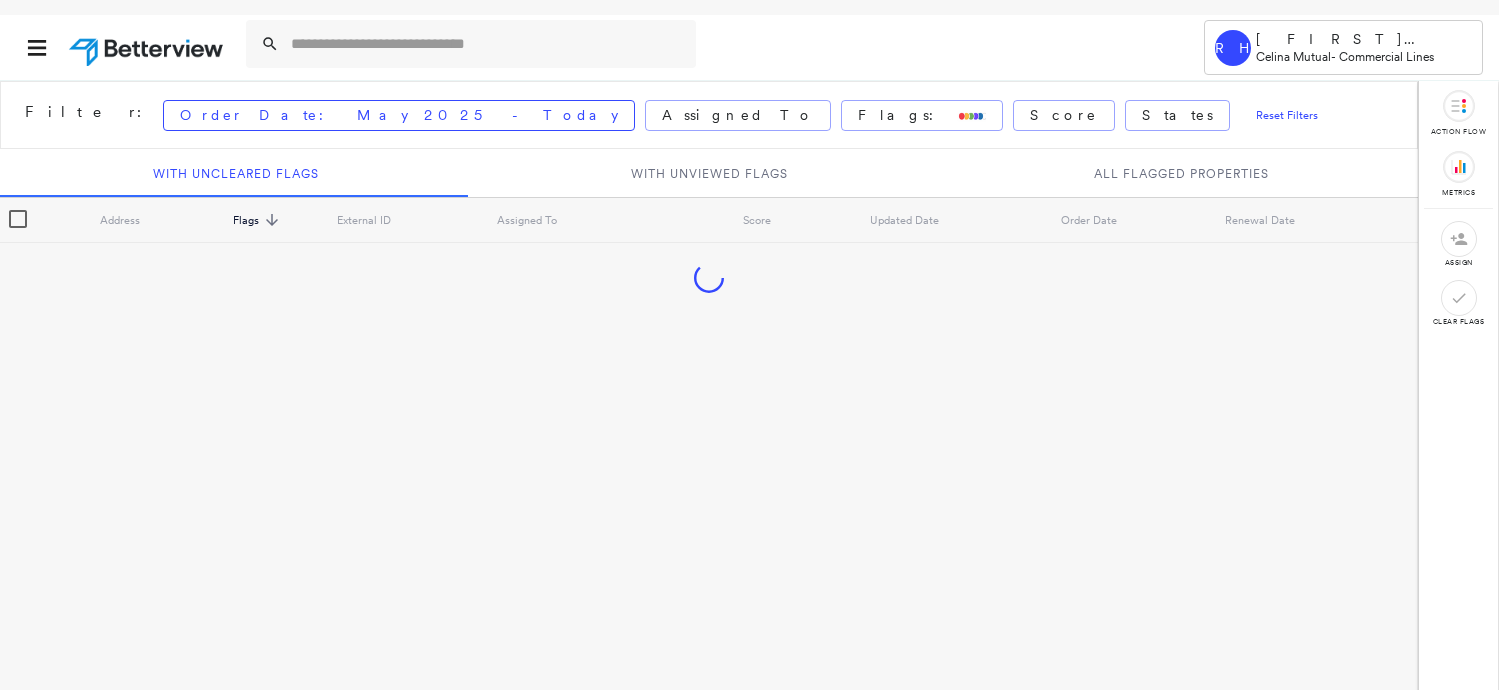 scroll, scrollTop: 0, scrollLeft: 0, axis: both 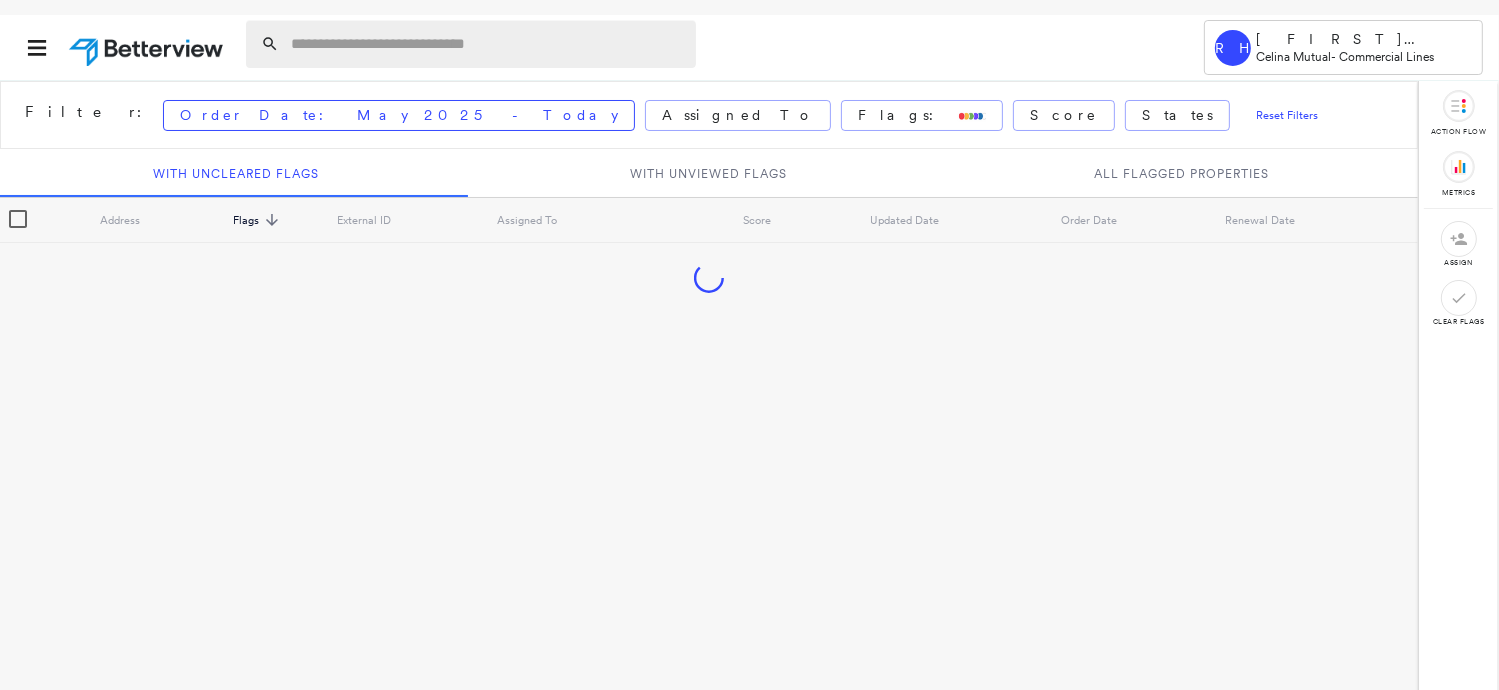 click at bounding box center [487, 44] 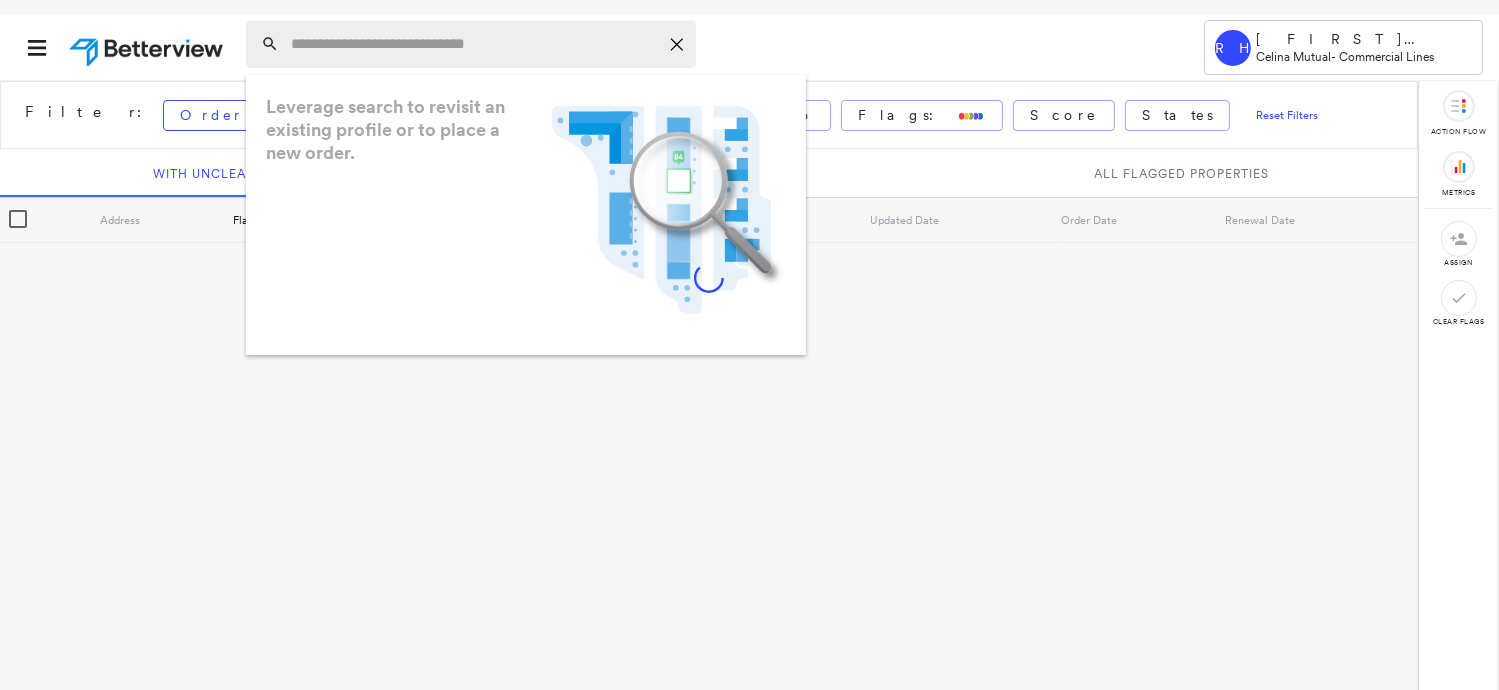 paste on "*********" 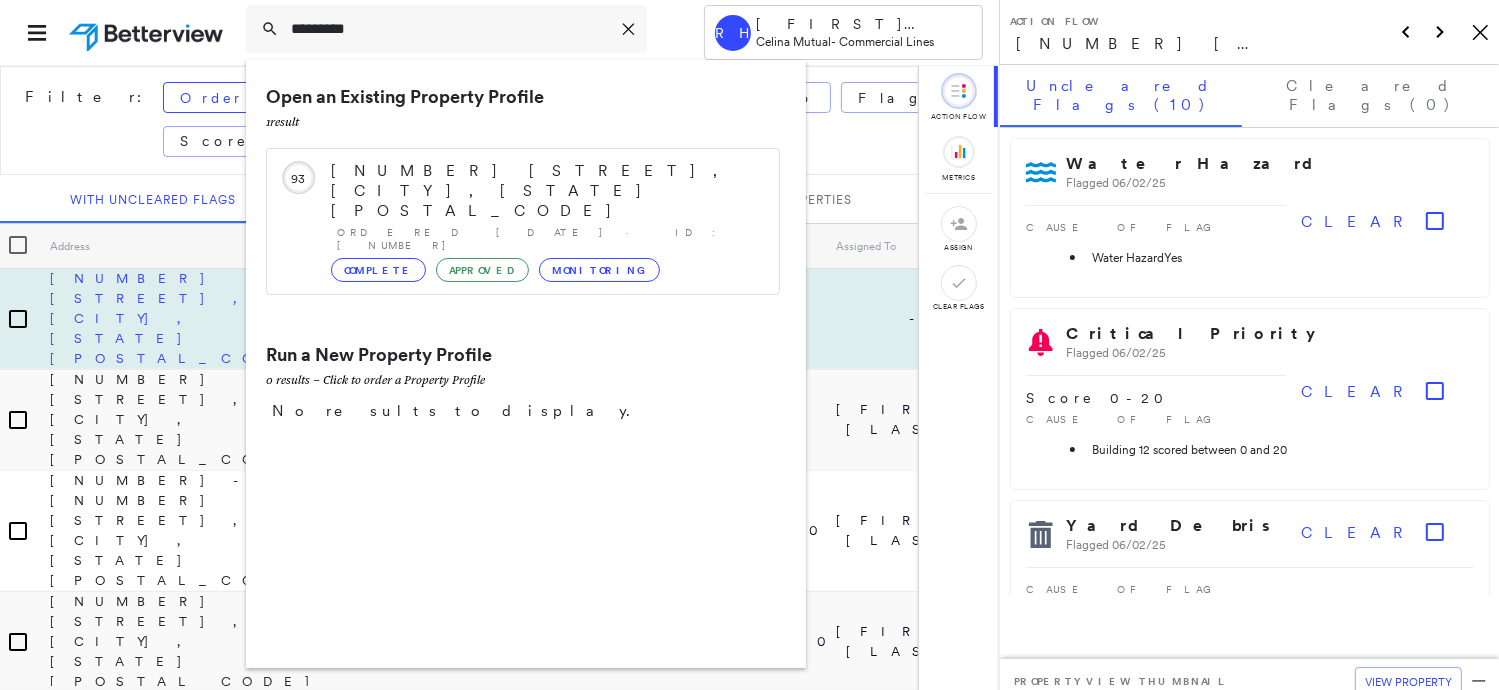 type on "*********" 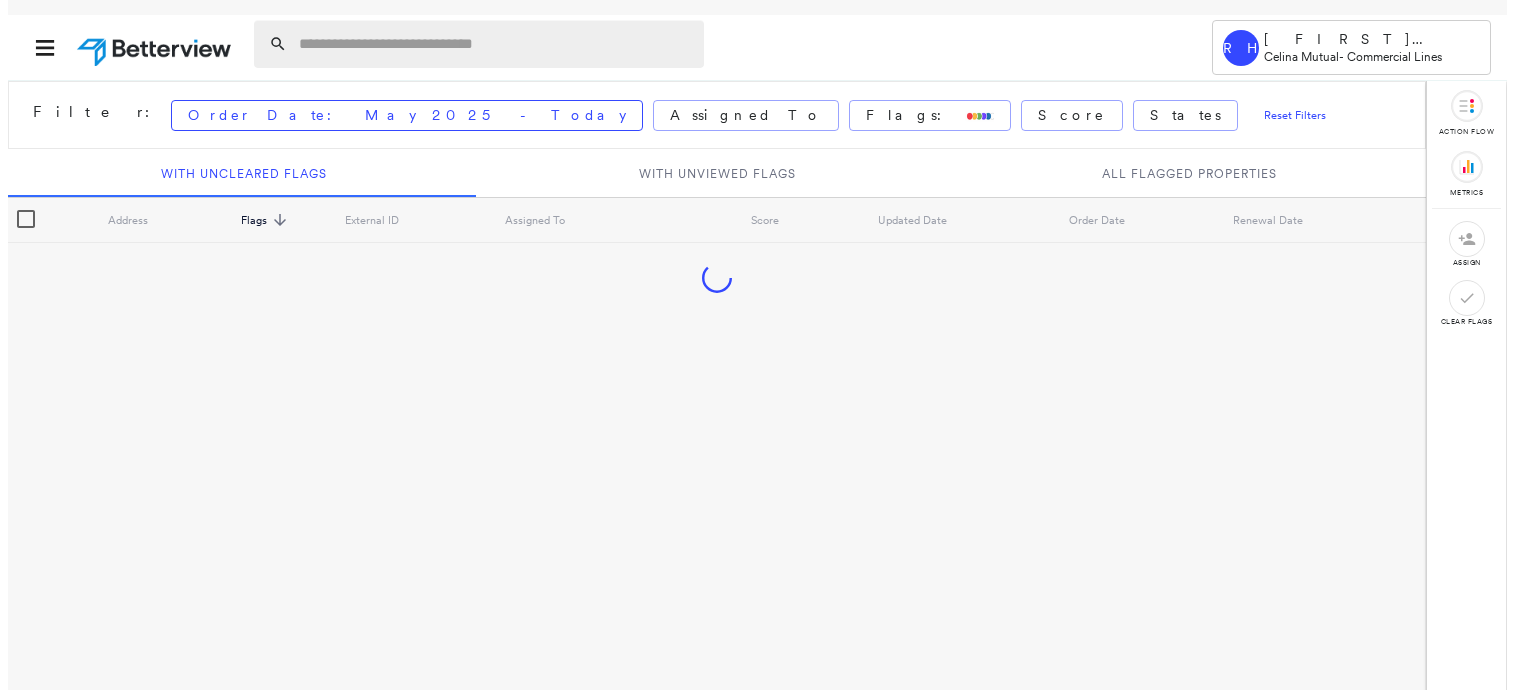 scroll, scrollTop: 0, scrollLeft: 0, axis: both 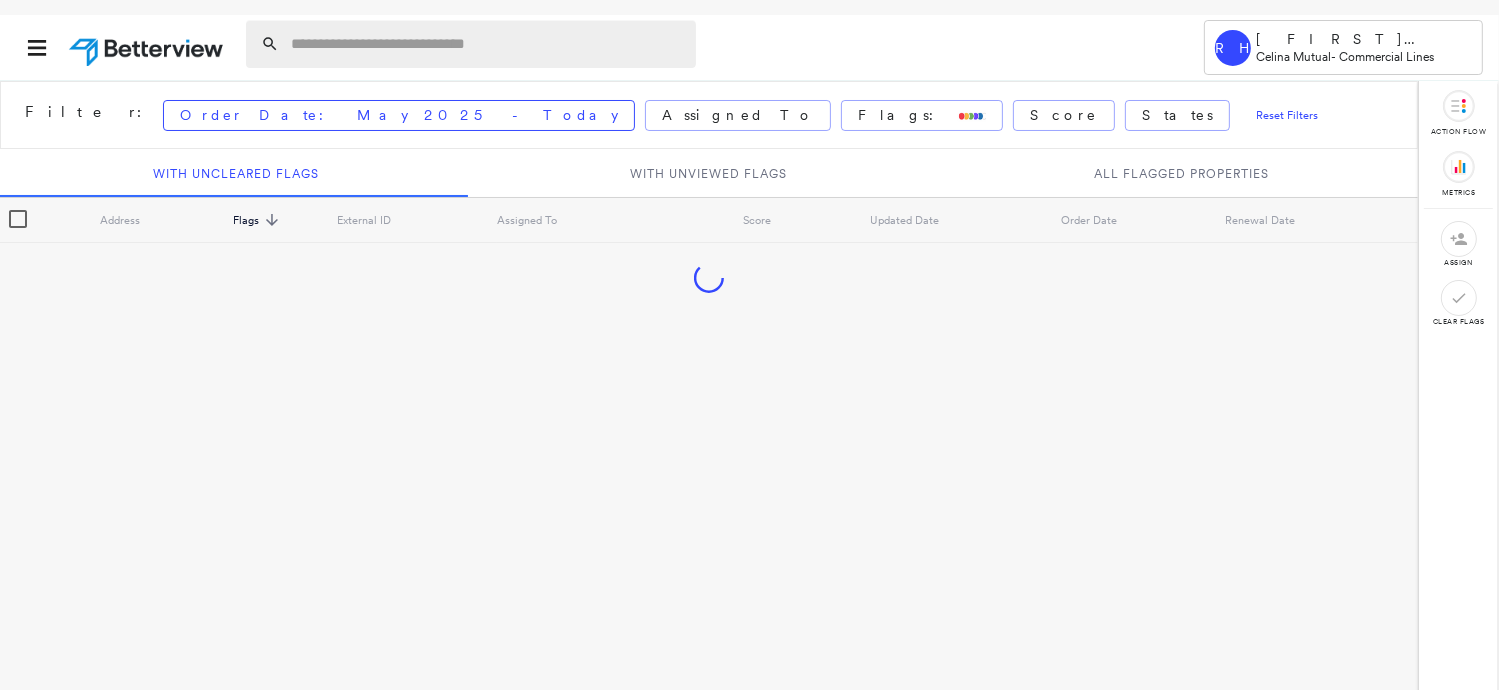 click at bounding box center (487, 44) 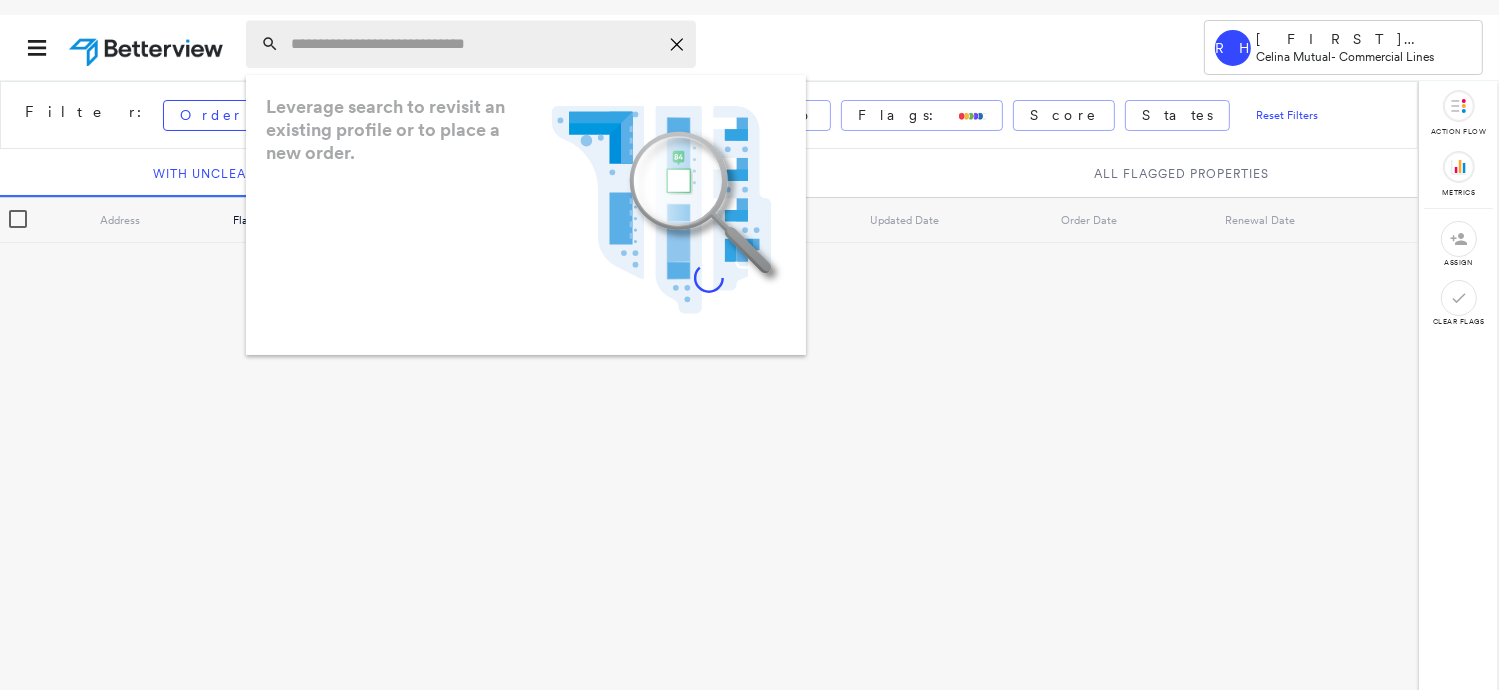 paste on "*********" 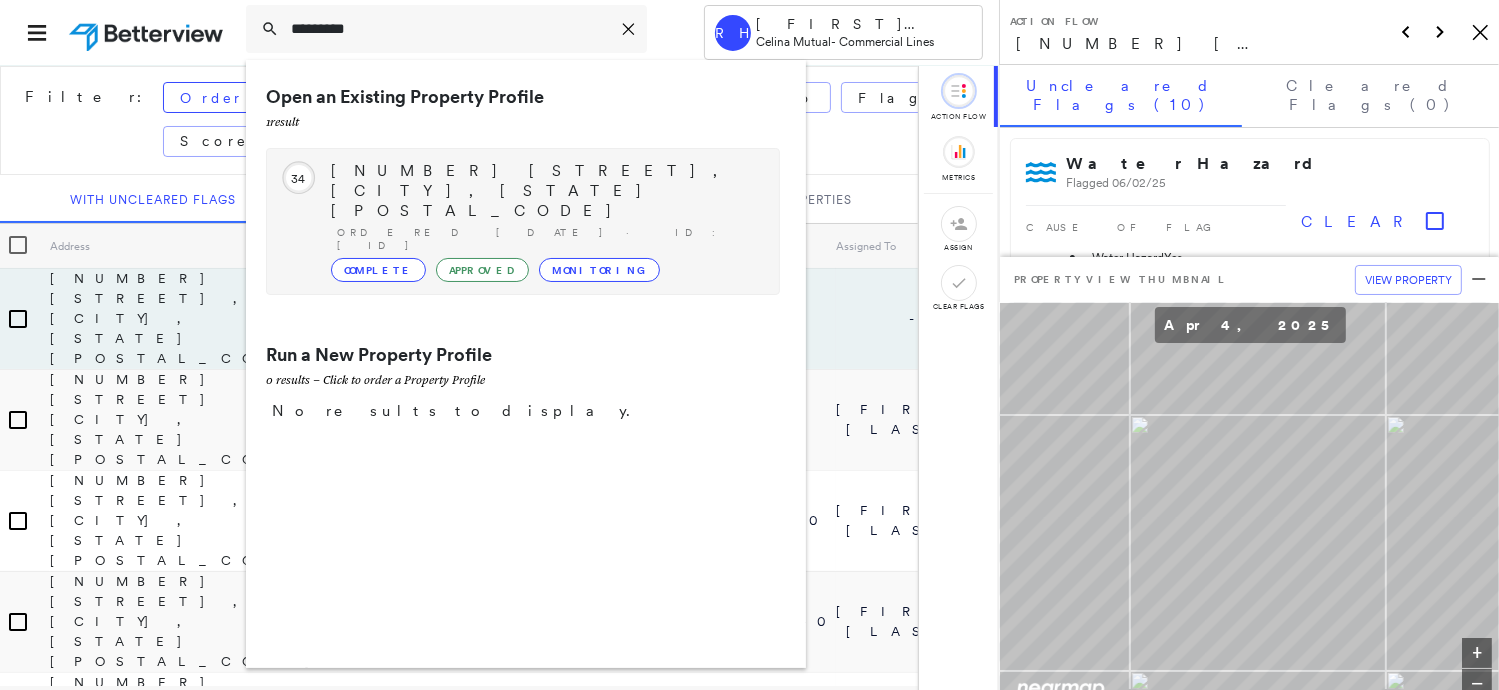 type on "*********" 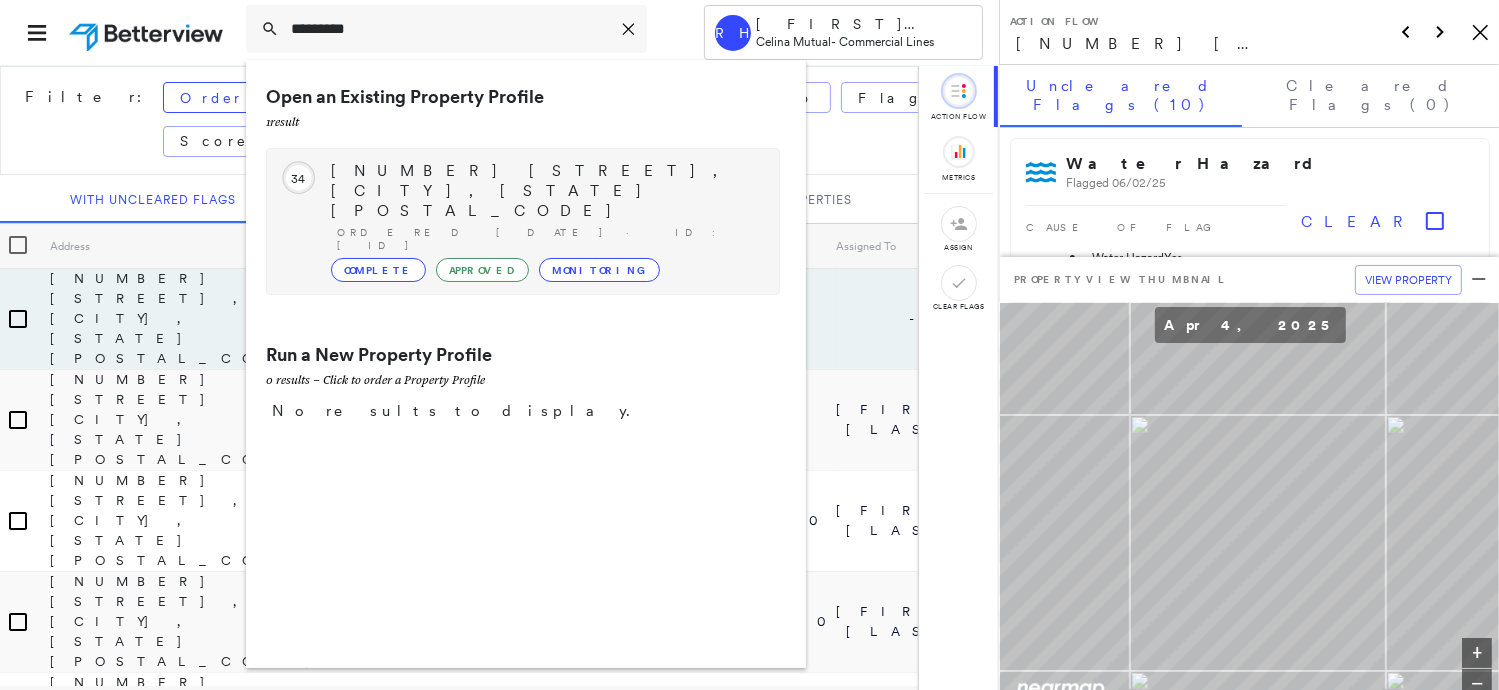 click on "[NUMBER] [STREET], [CITY], [STATE] [POSTAL_CODE]" at bounding box center [545, 191] 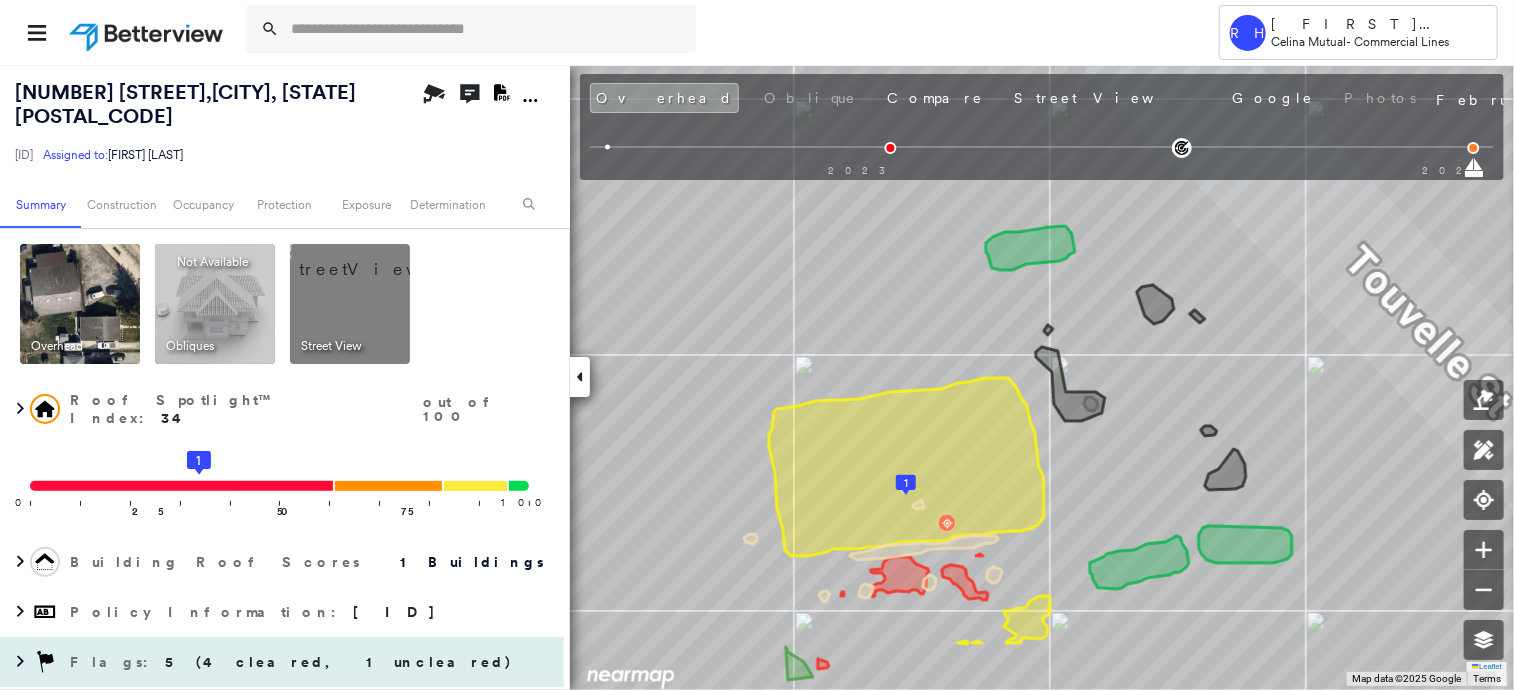 click on "5 (4 cleared, 1 uncleared)" at bounding box center (339, 662) 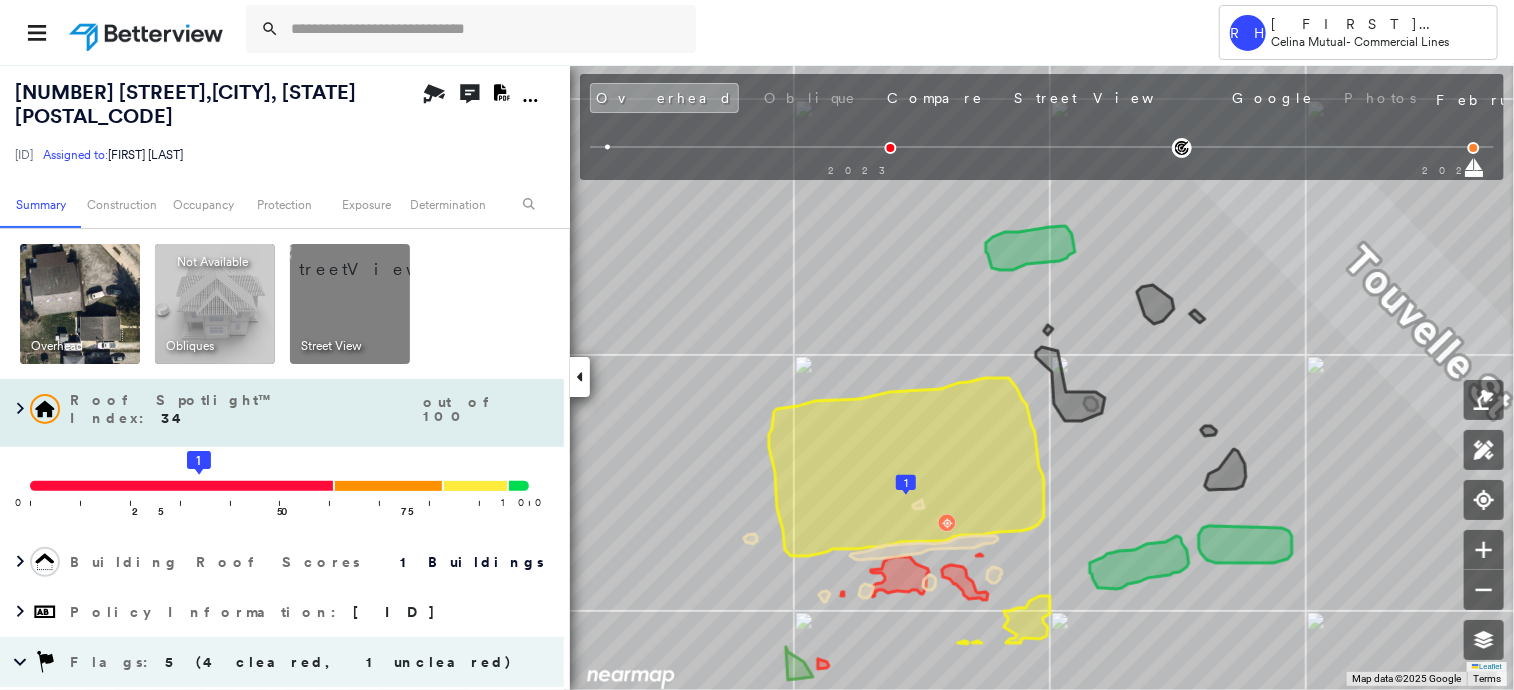 scroll, scrollTop: 200, scrollLeft: 0, axis: vertical 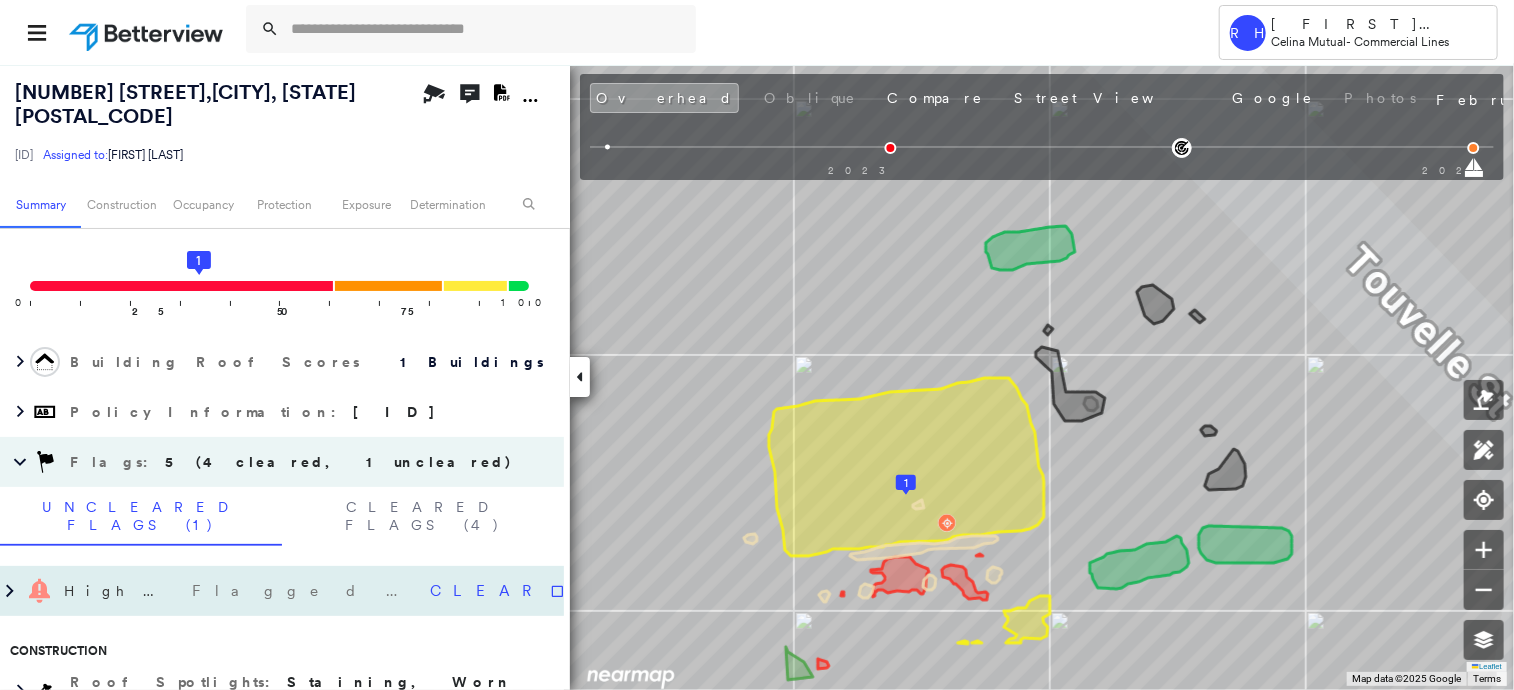 click on "Clear" at bounding box center [487, 591] 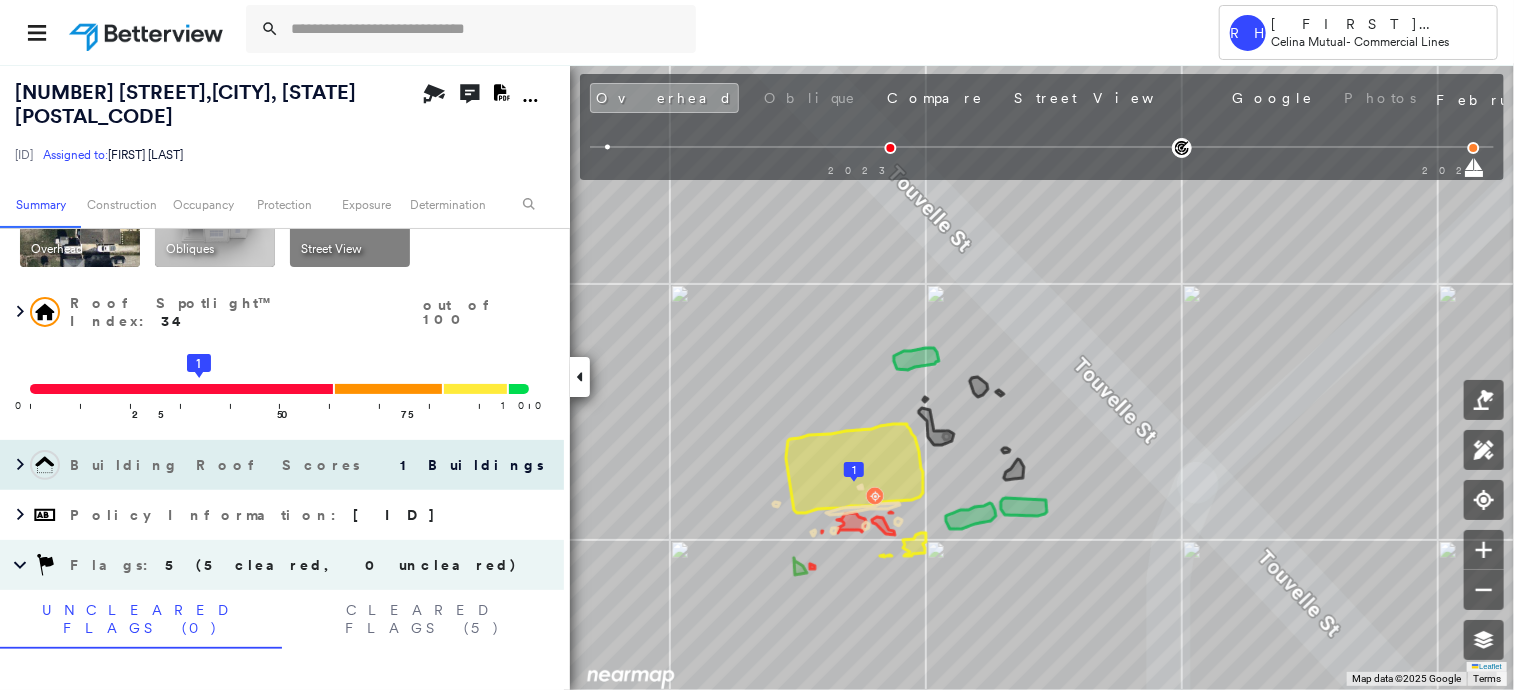 scroll, scrollTop: 0, scrollLeft: 0, axis: both 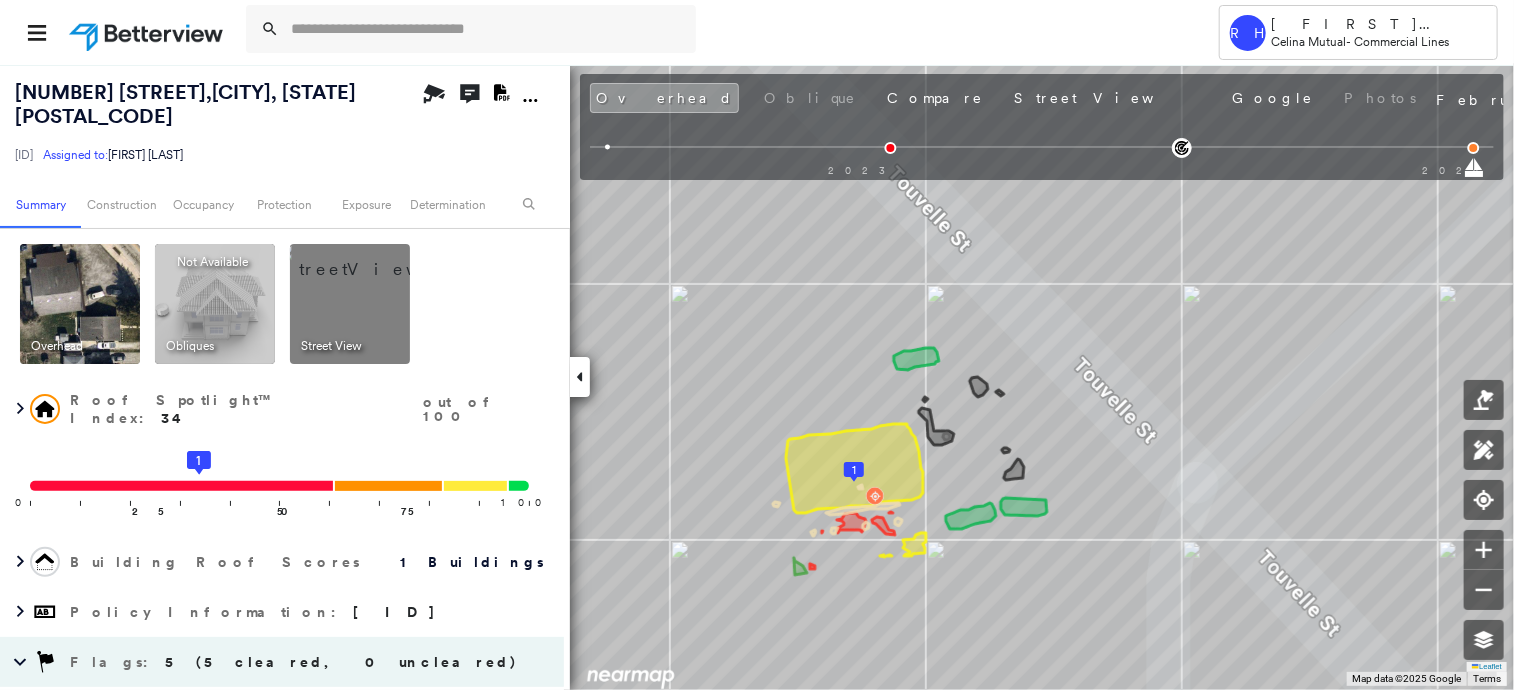 click at bounding box center [374, 259] 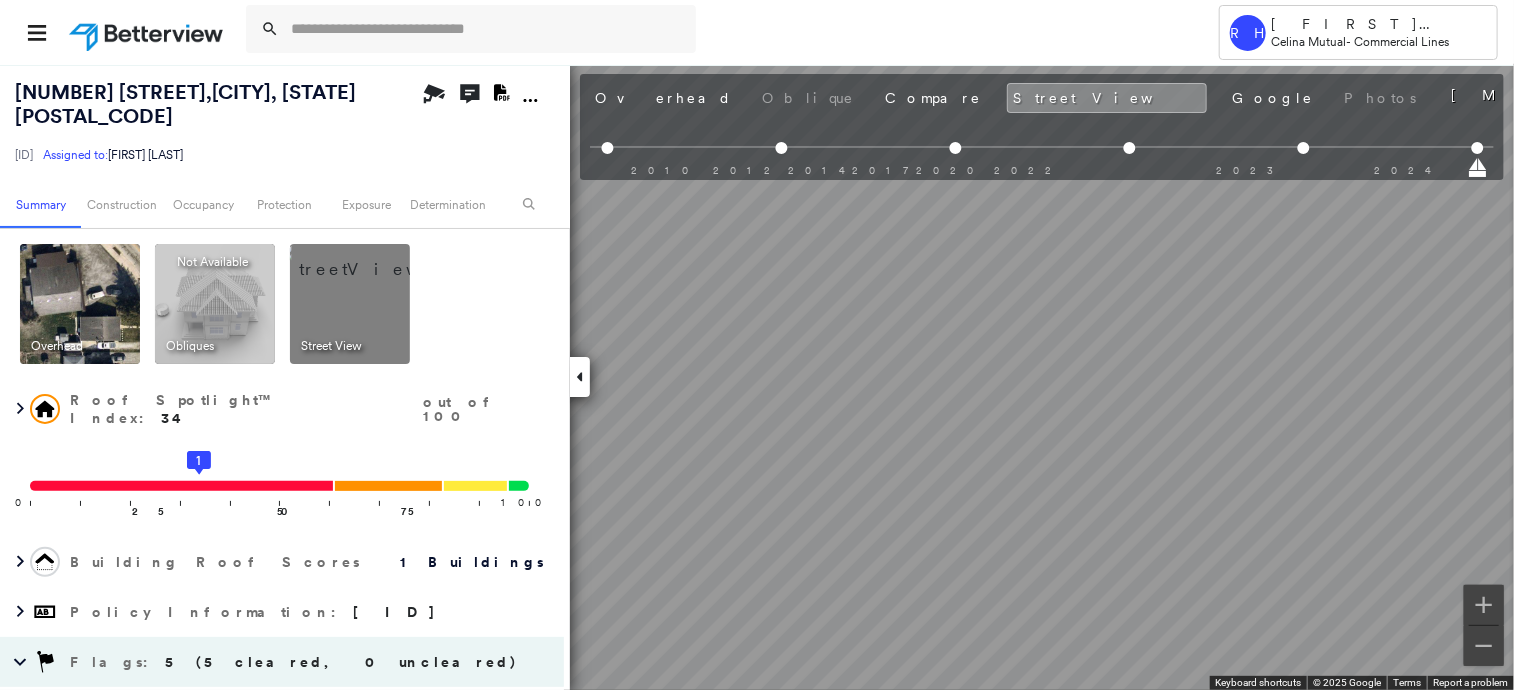 scroll, scrollTop: 0, scrollLeft: 83, axis: horizontal 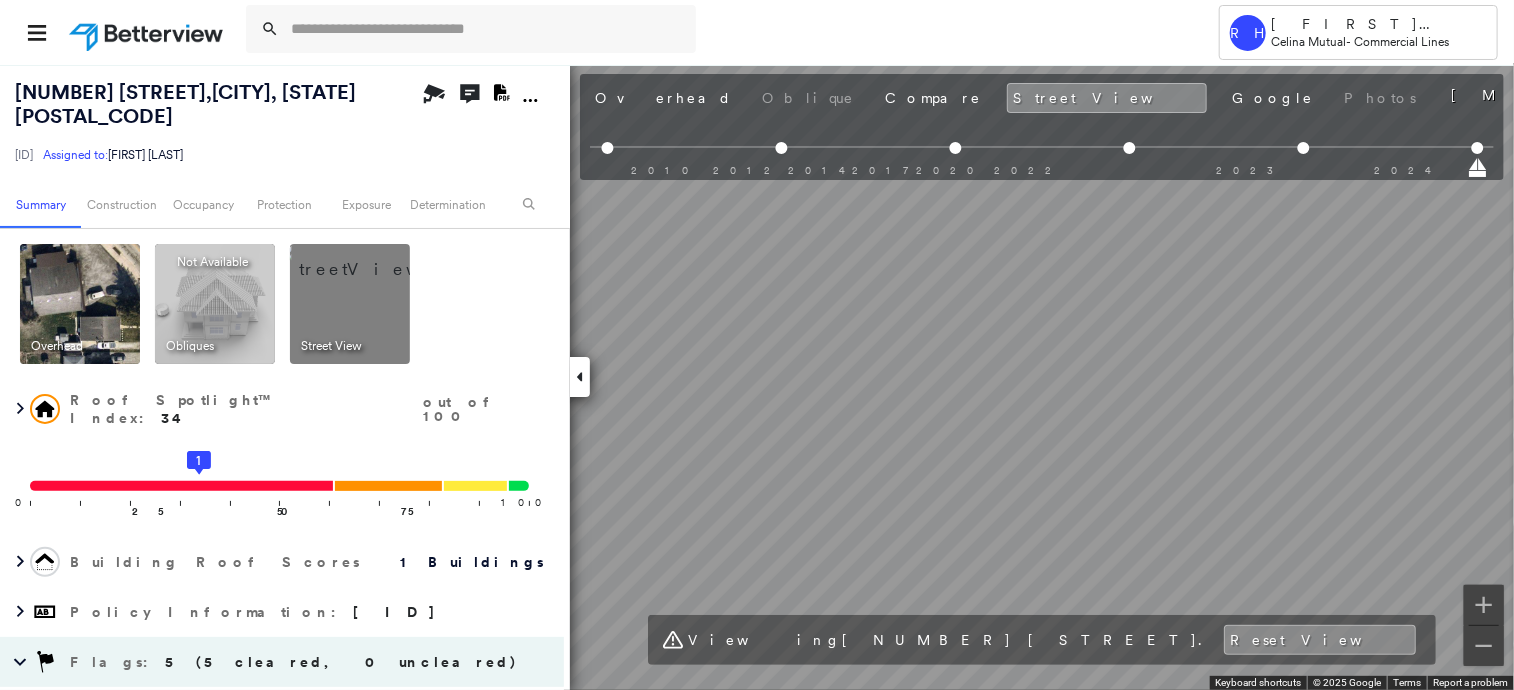 click at bounding box center [80, 304] 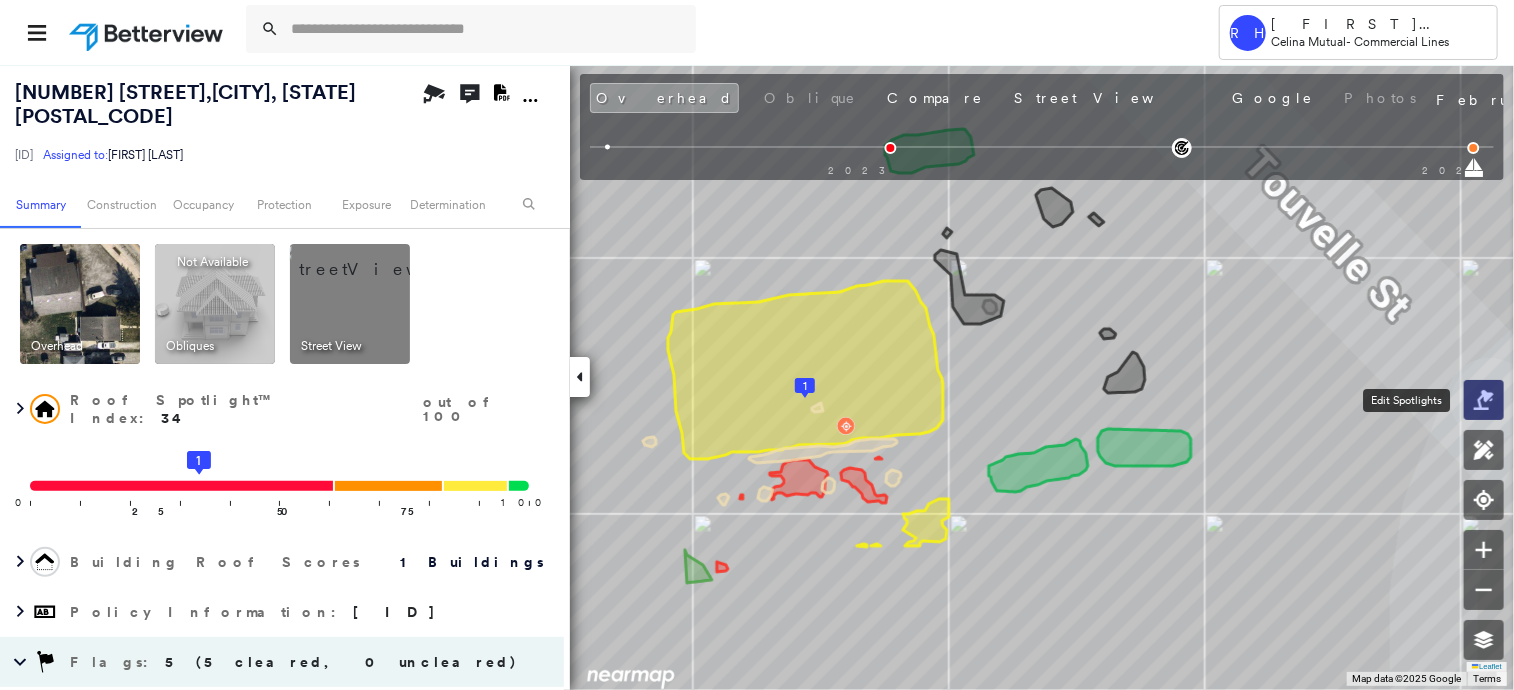 click 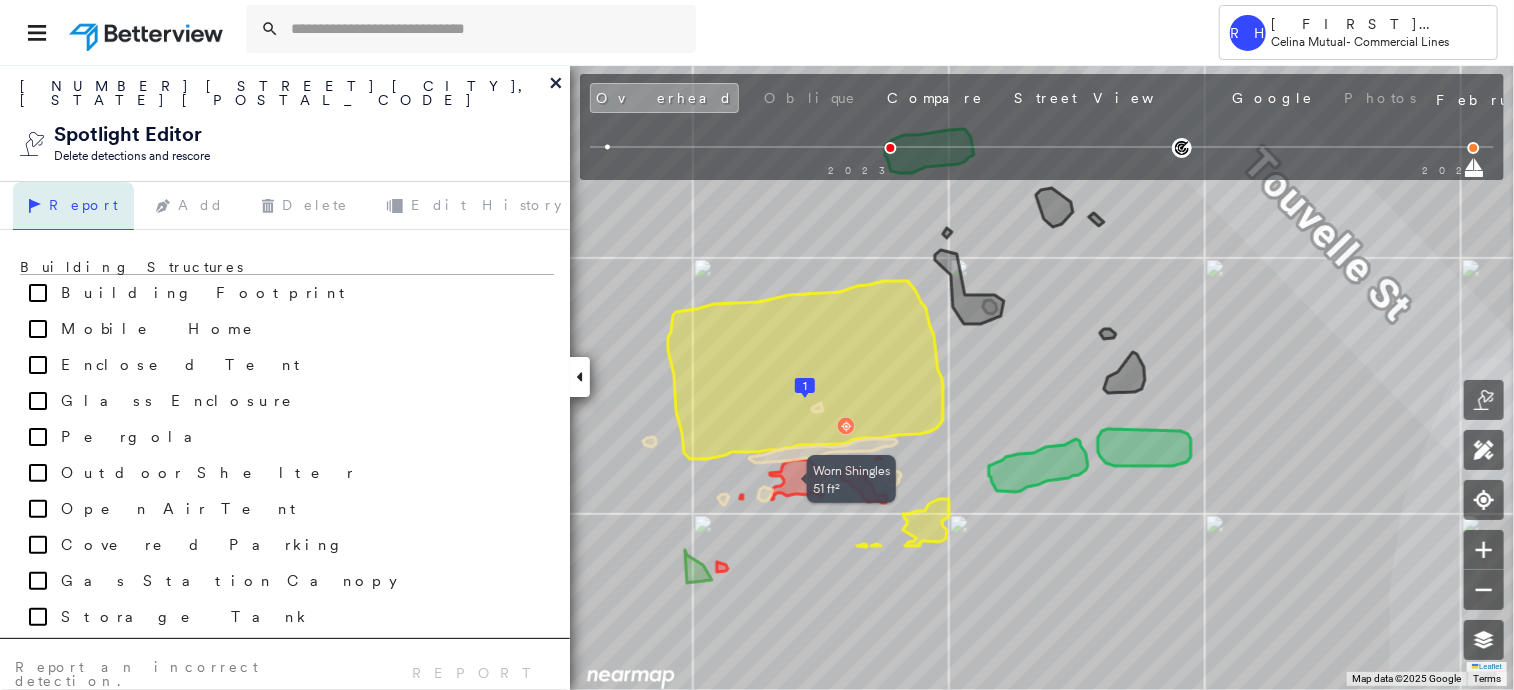 click 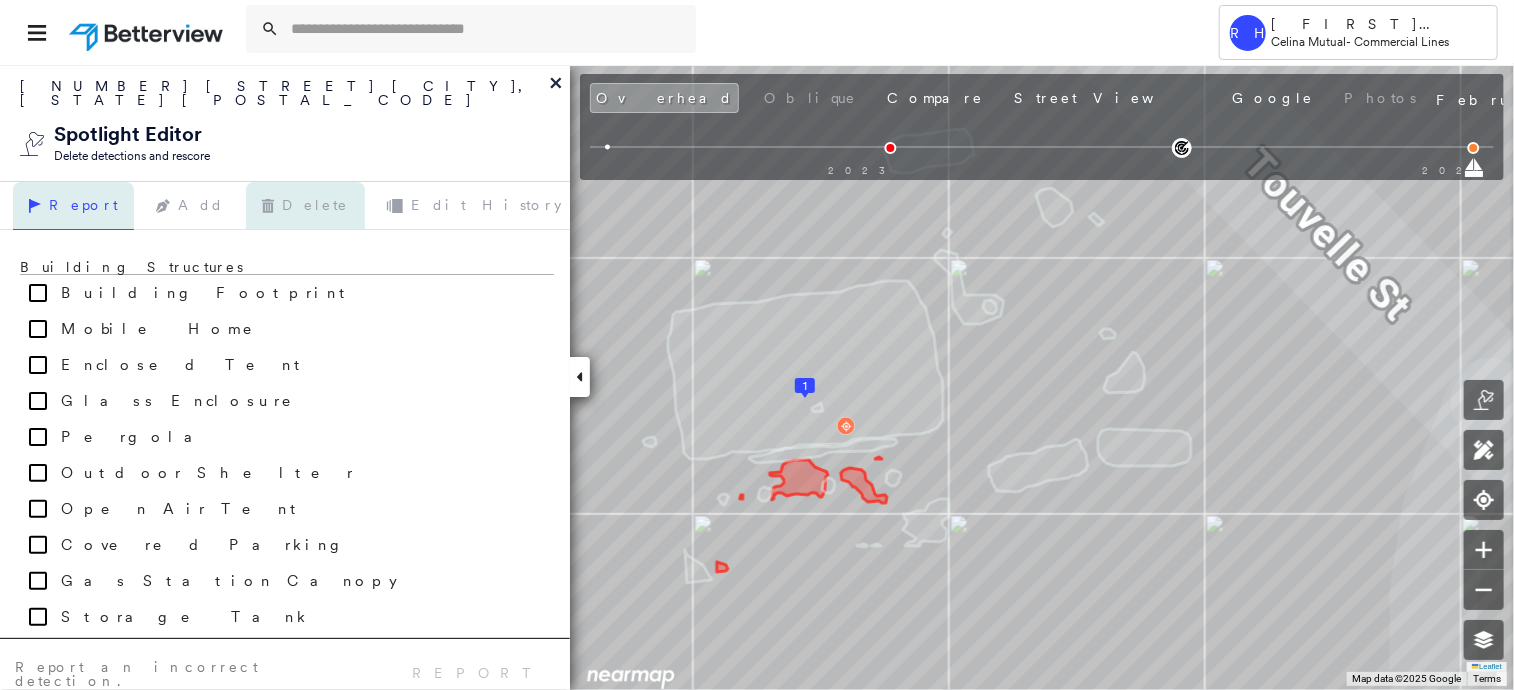 click on "Delete" at bounding box center [305, 206] 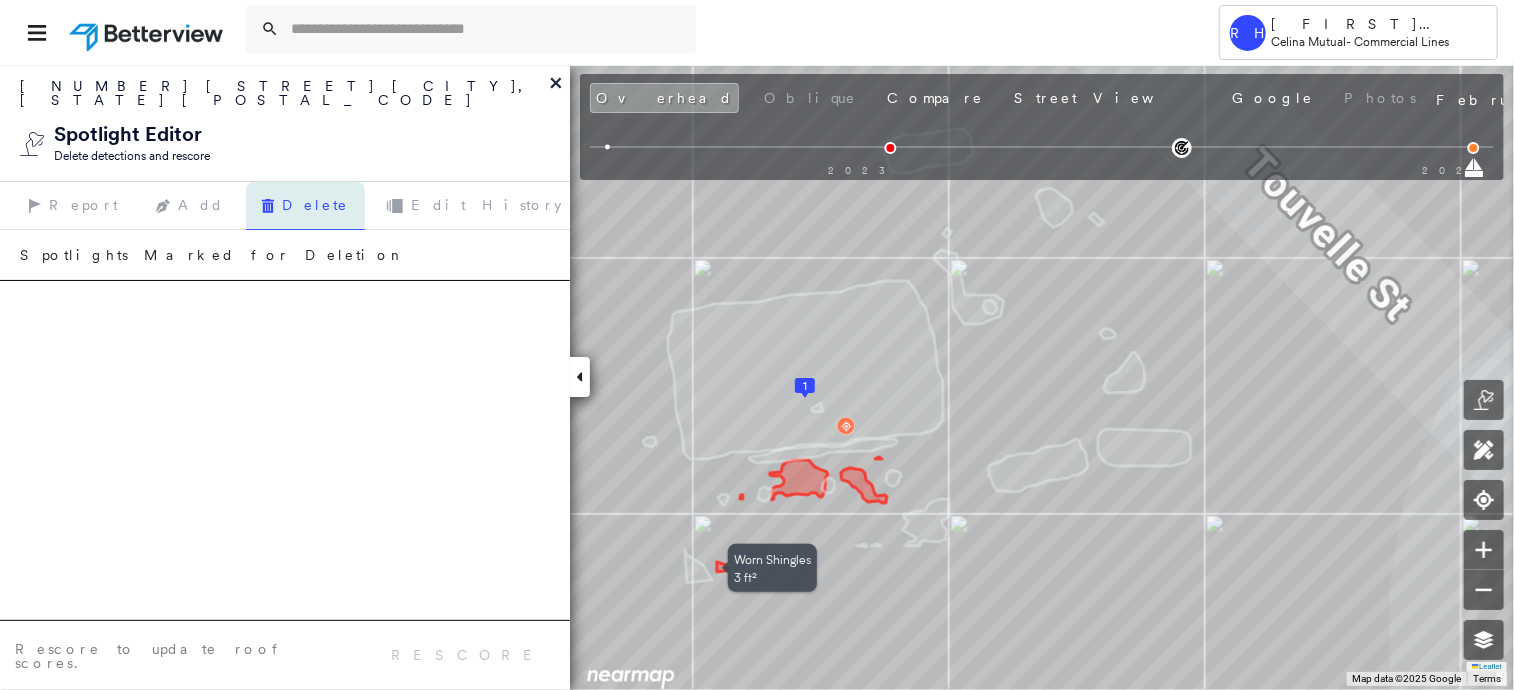 click 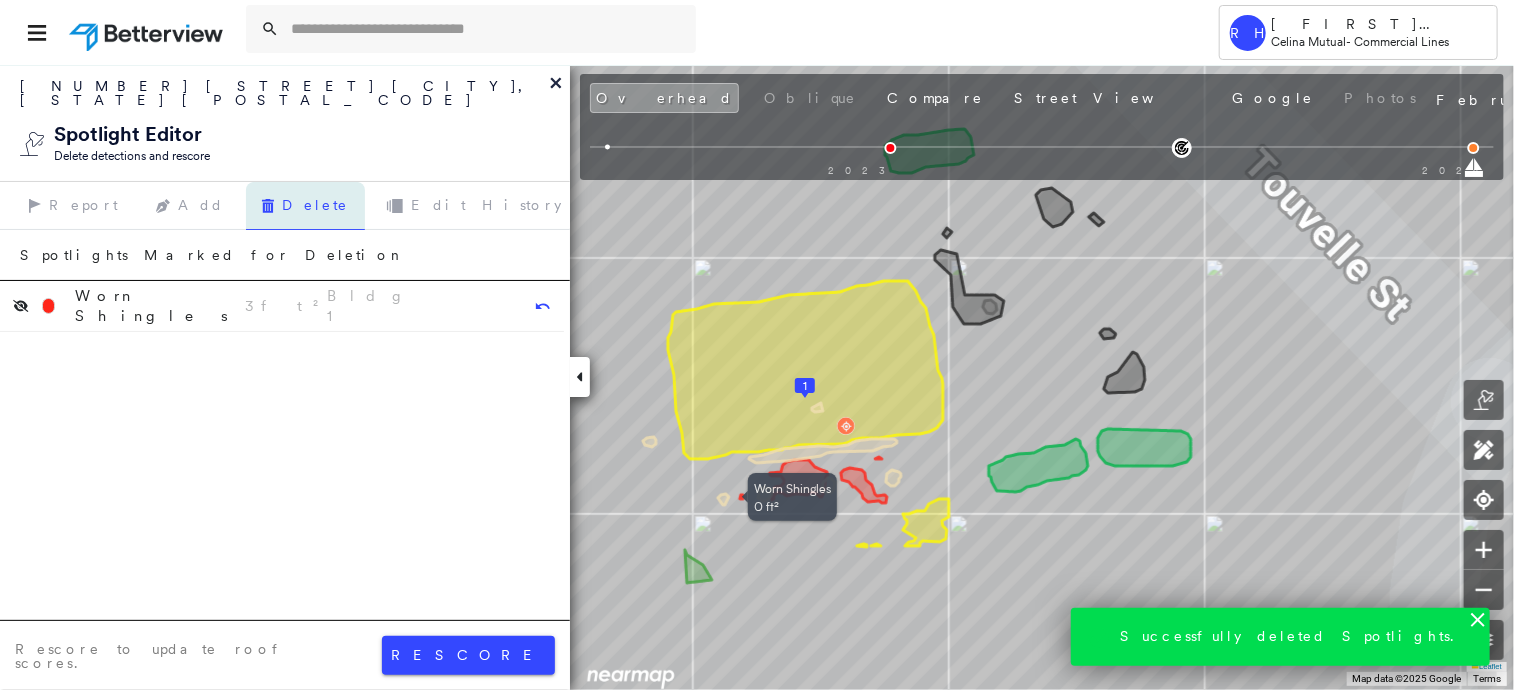 click 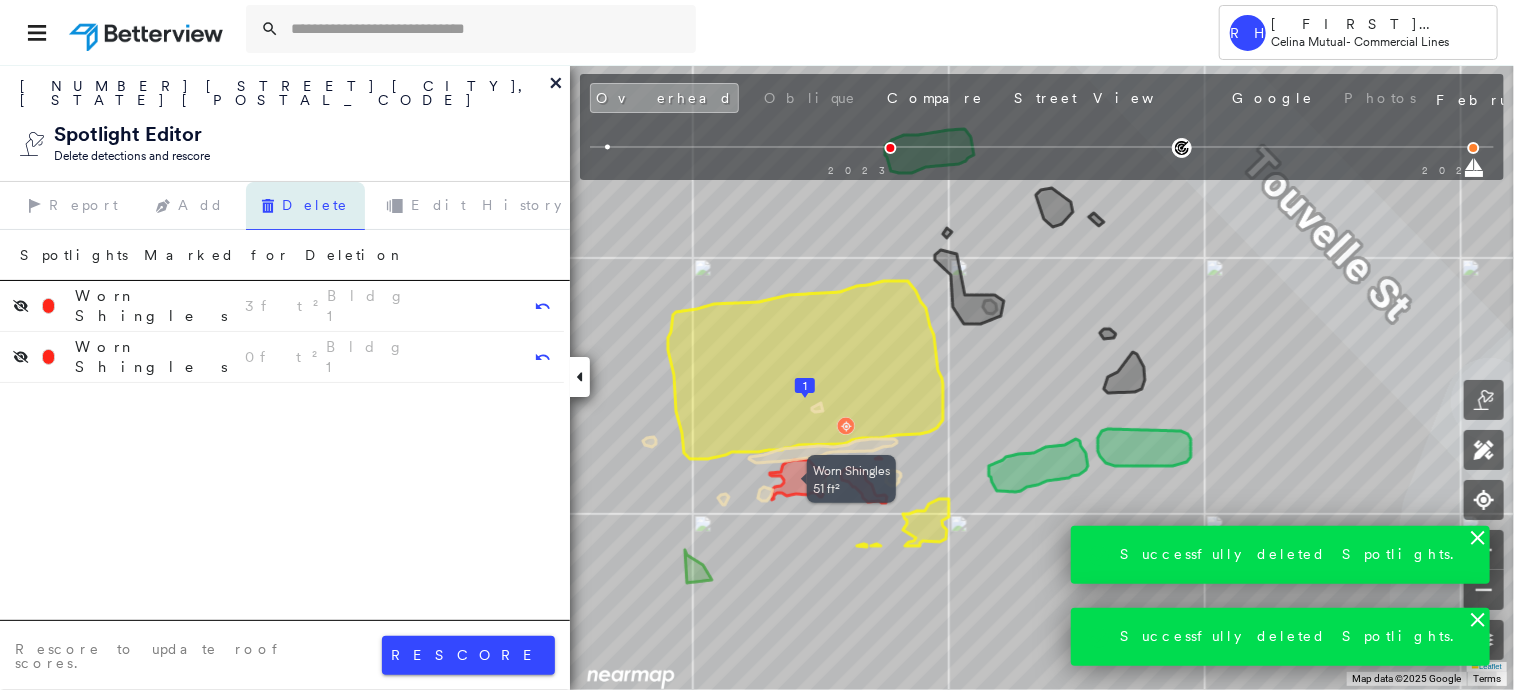 click 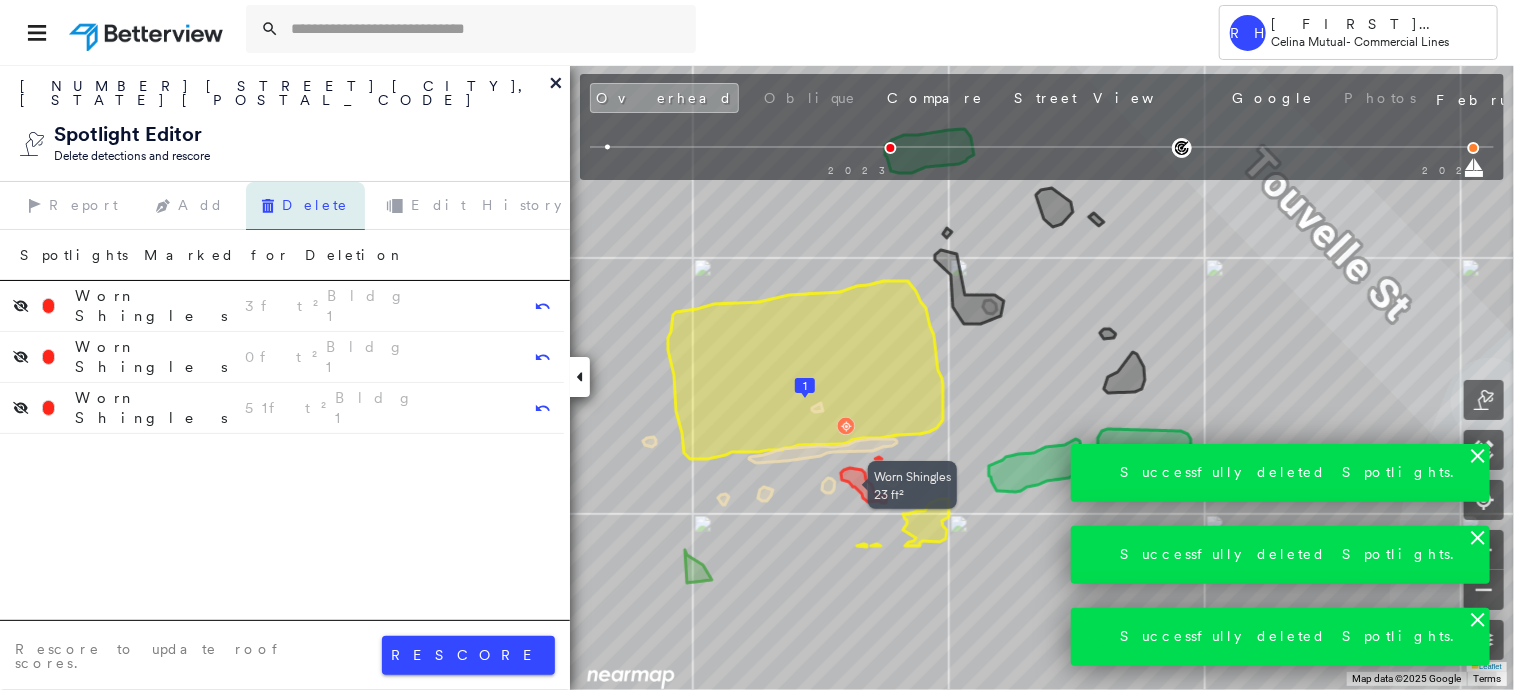 click 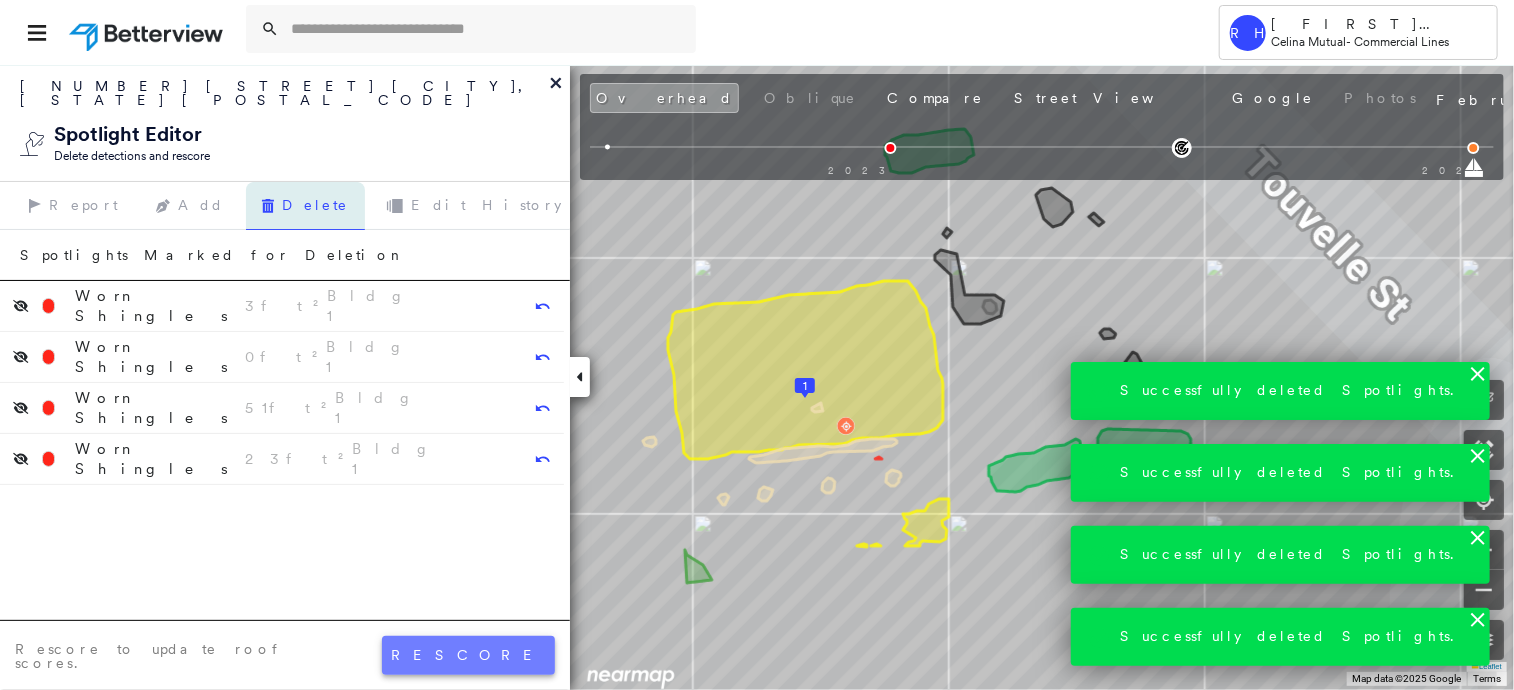 click on "rescore" at bounding box center [468, 655] 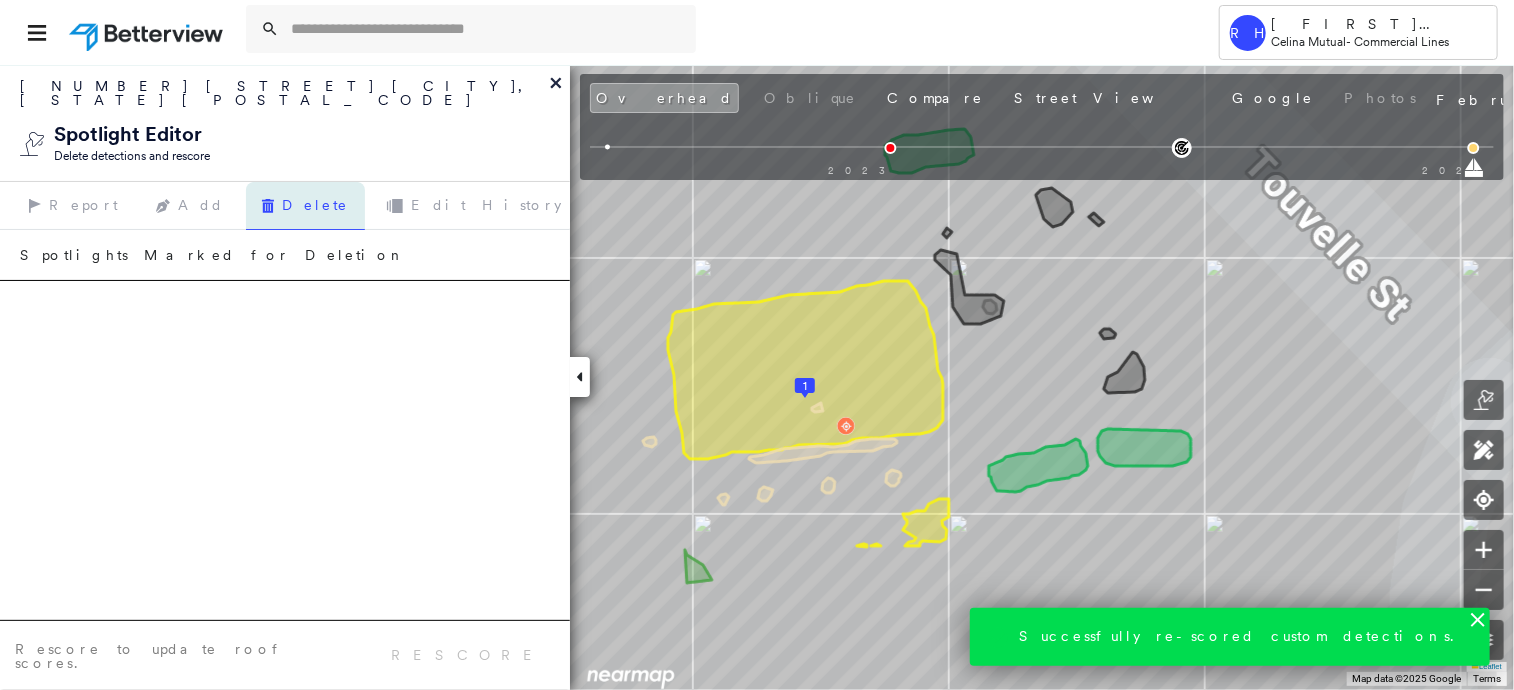click 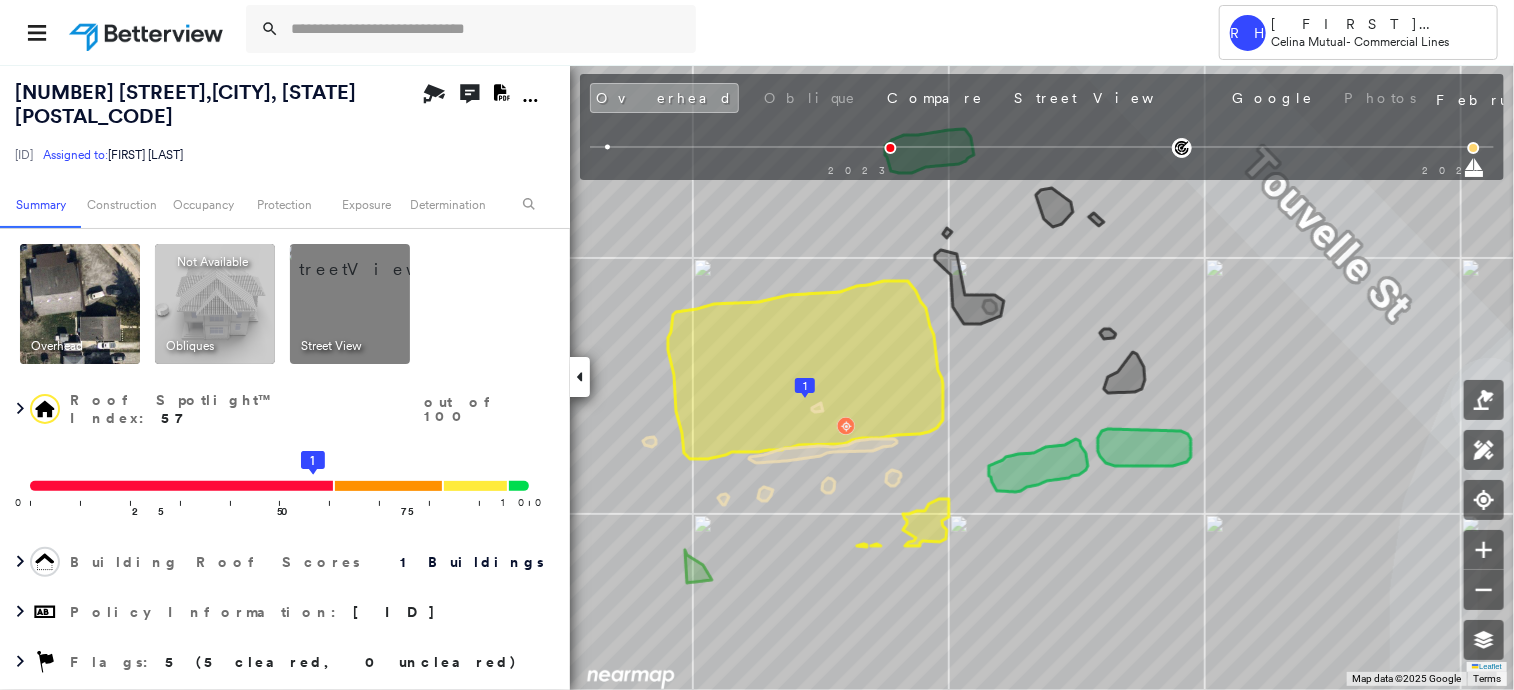 click 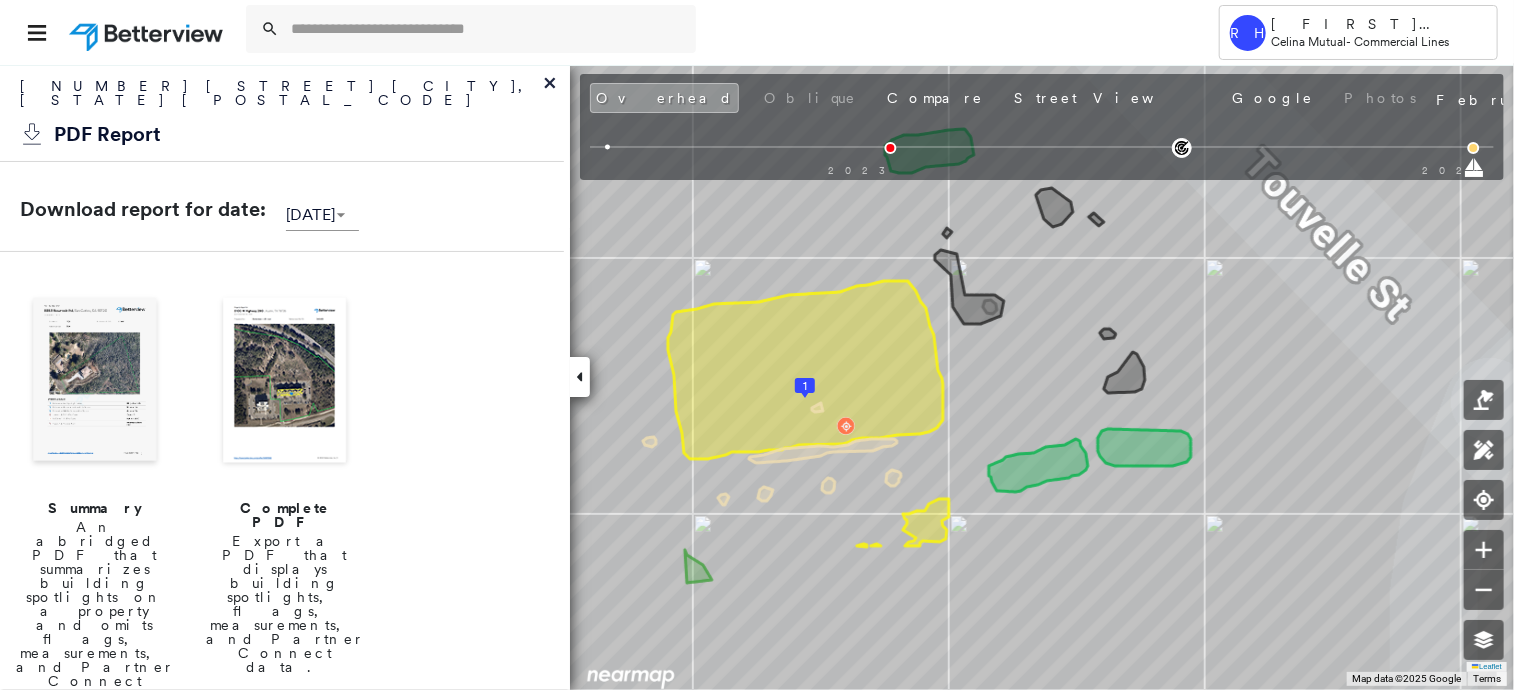click at bounding box center (95, 382) 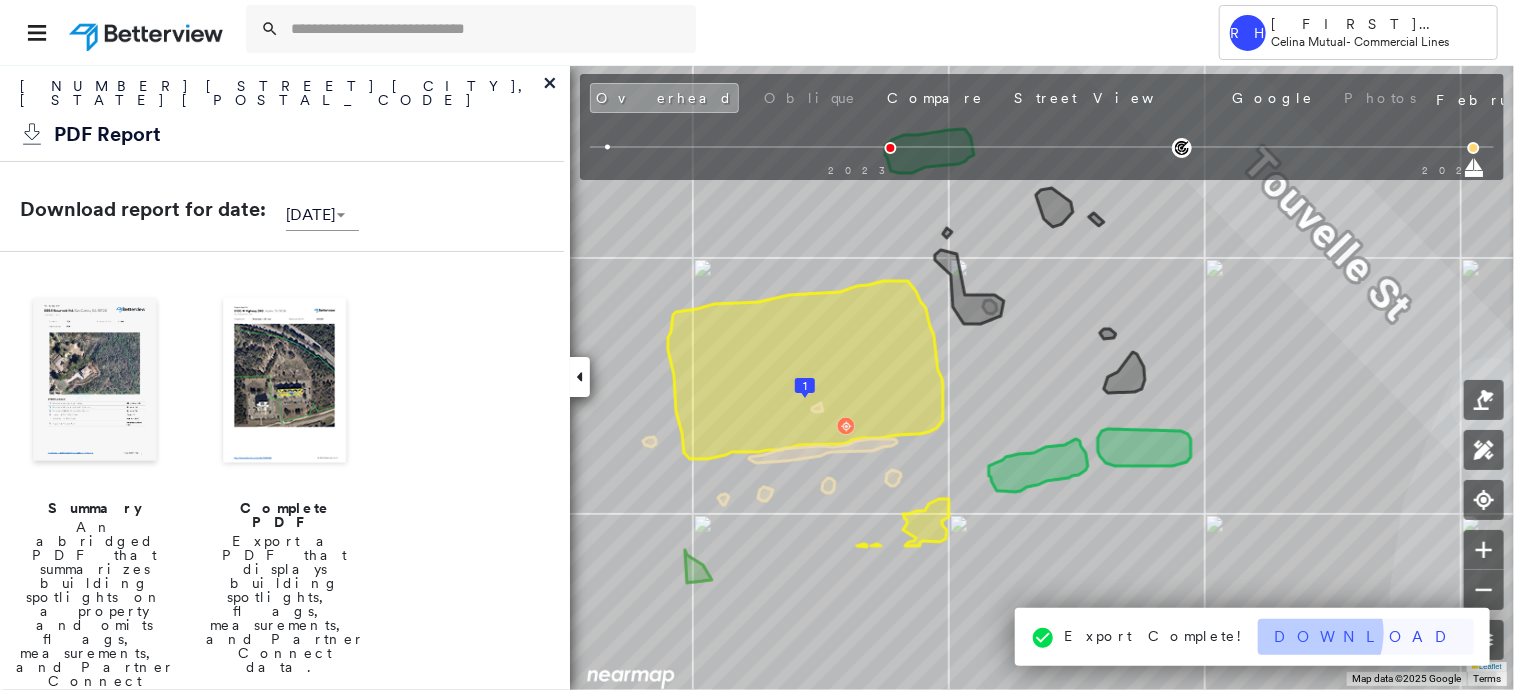 click on "Download" at bounding box center [1366, 637] 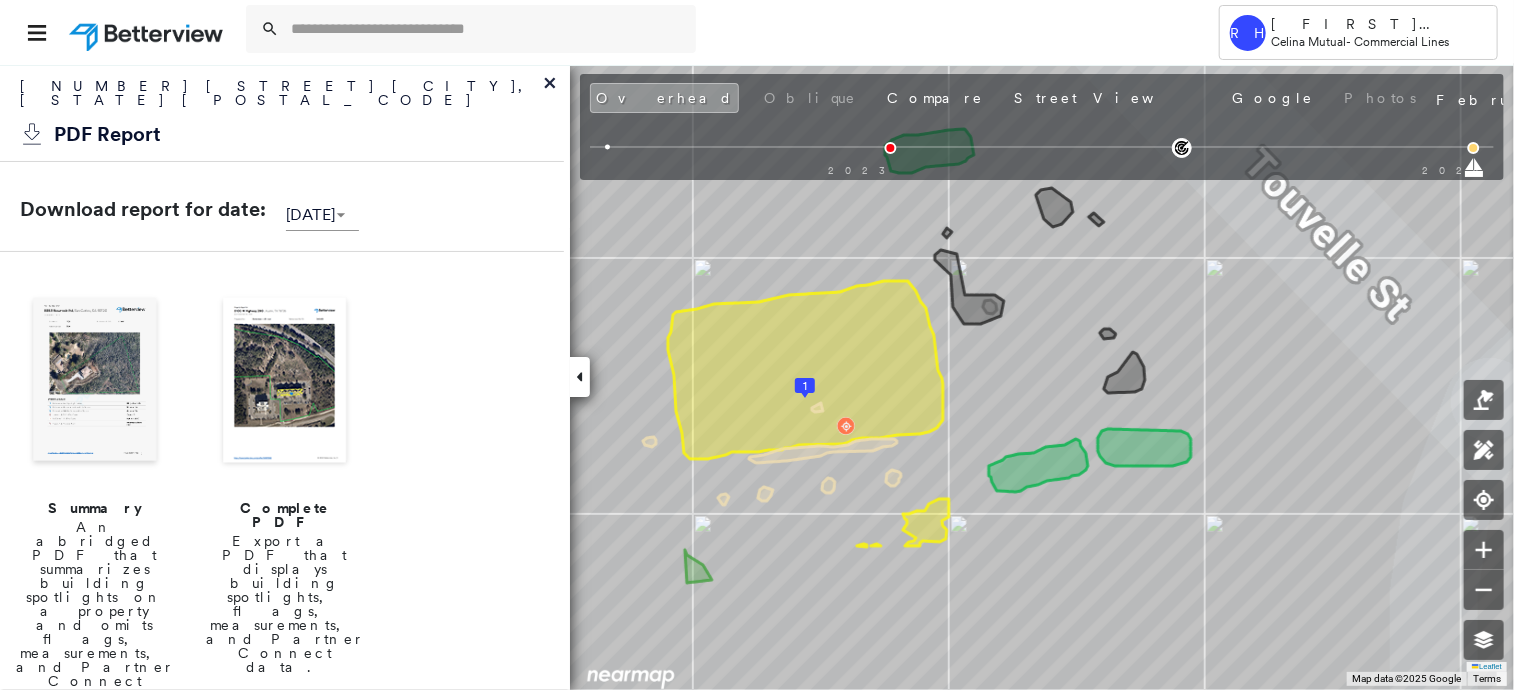 click 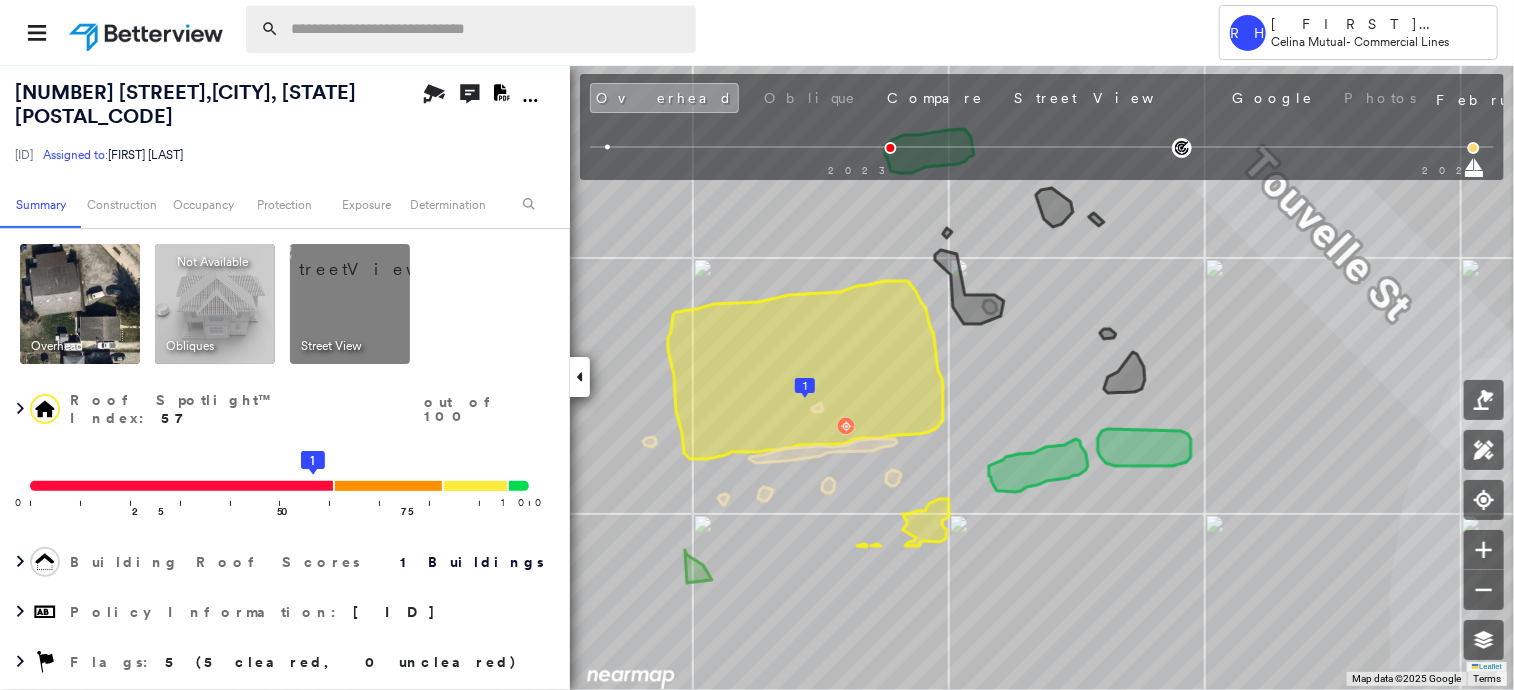 click at bounding box center (487, 29) 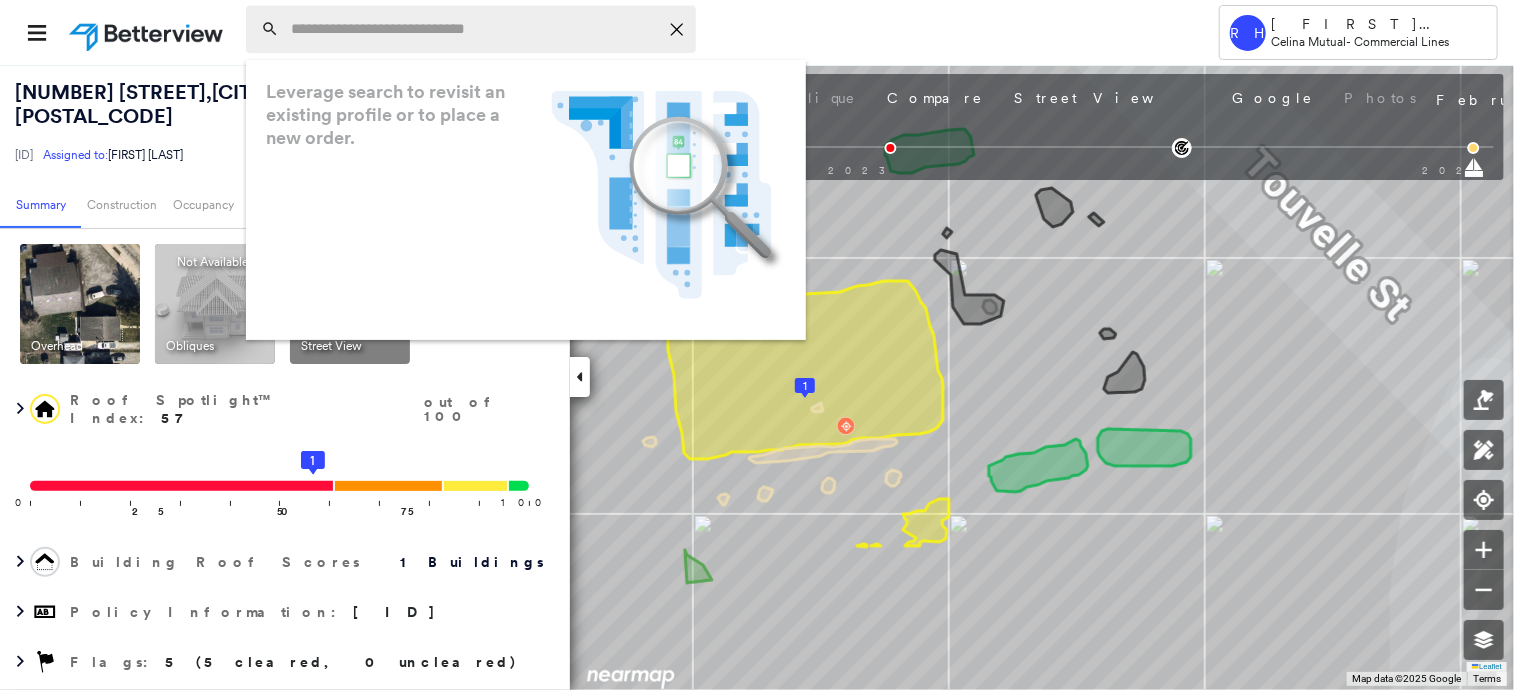 paste on "*********" 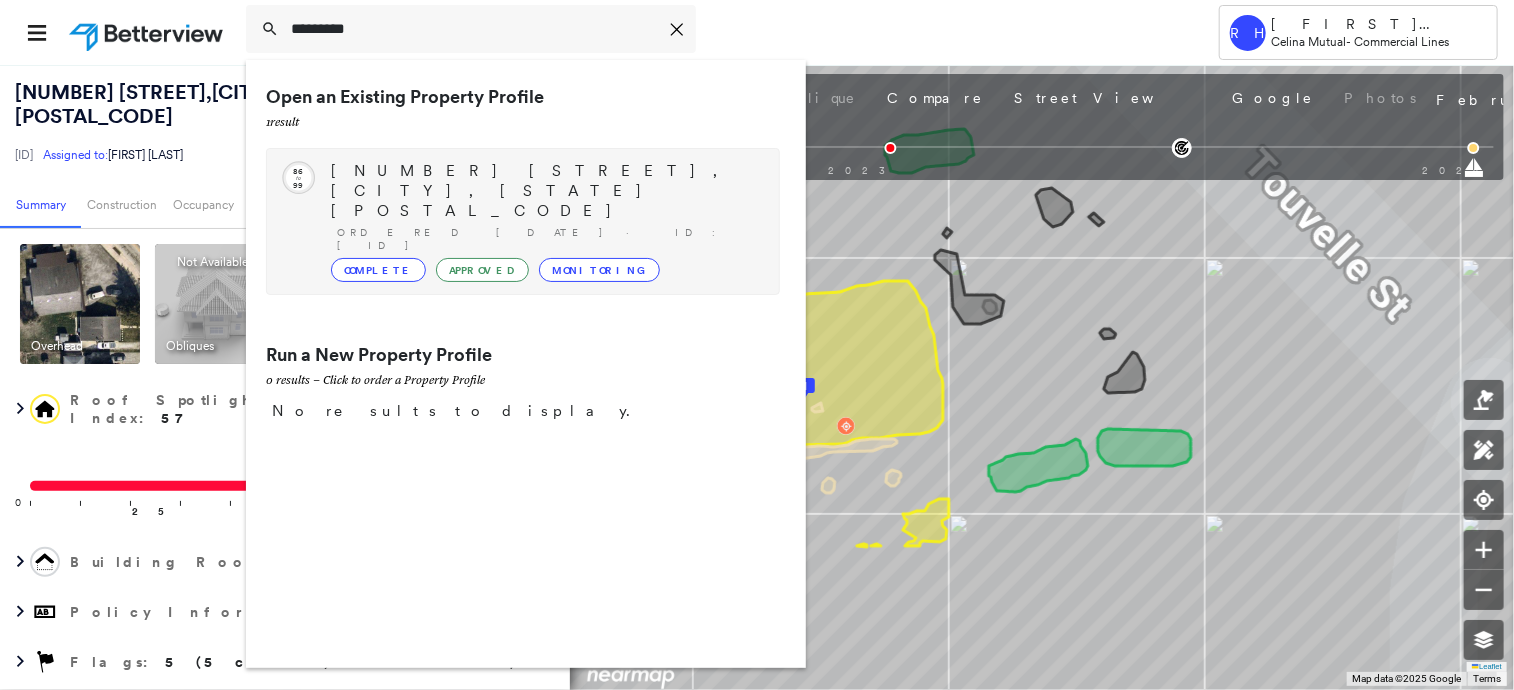 type on "*********" 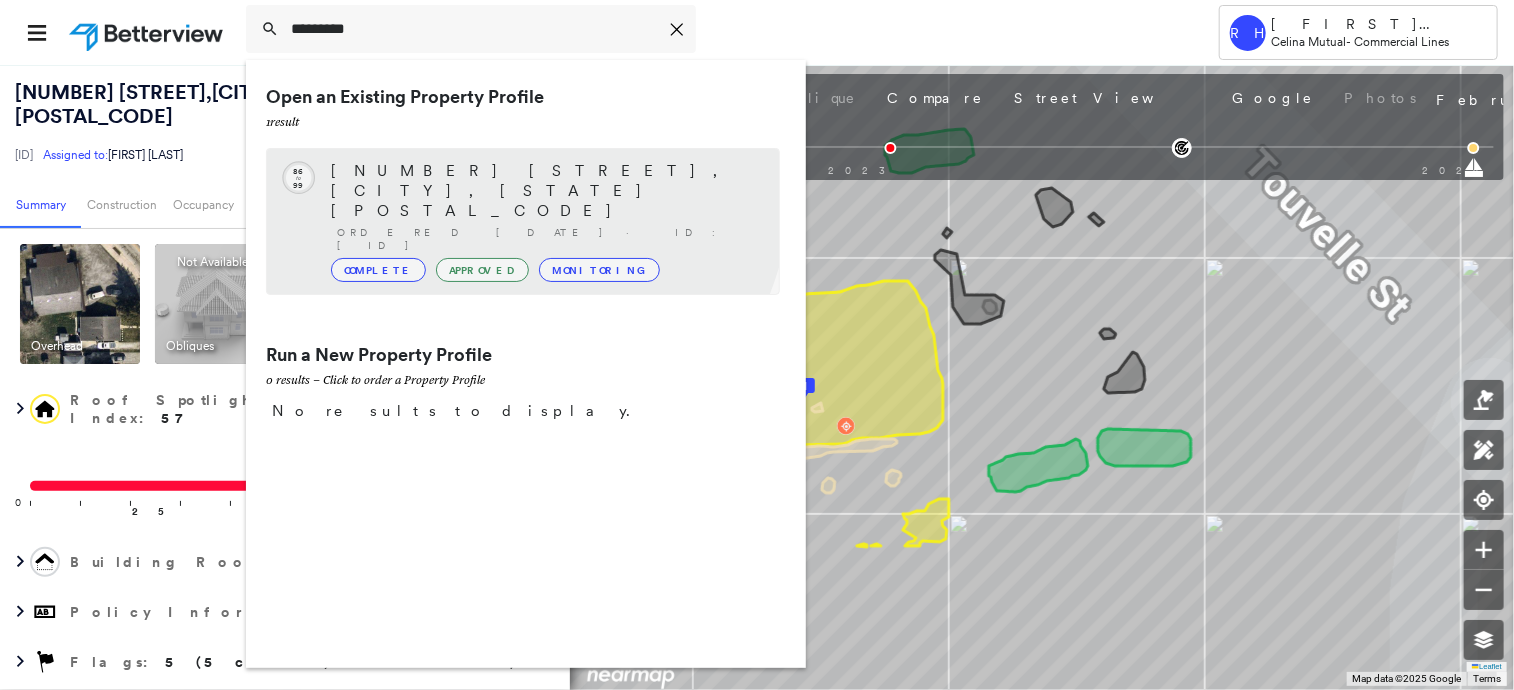 click on "[NUMBER] [STREET], [CITY], [STATE] [POSTAL_CODE]" at bounding box center [545, 191] 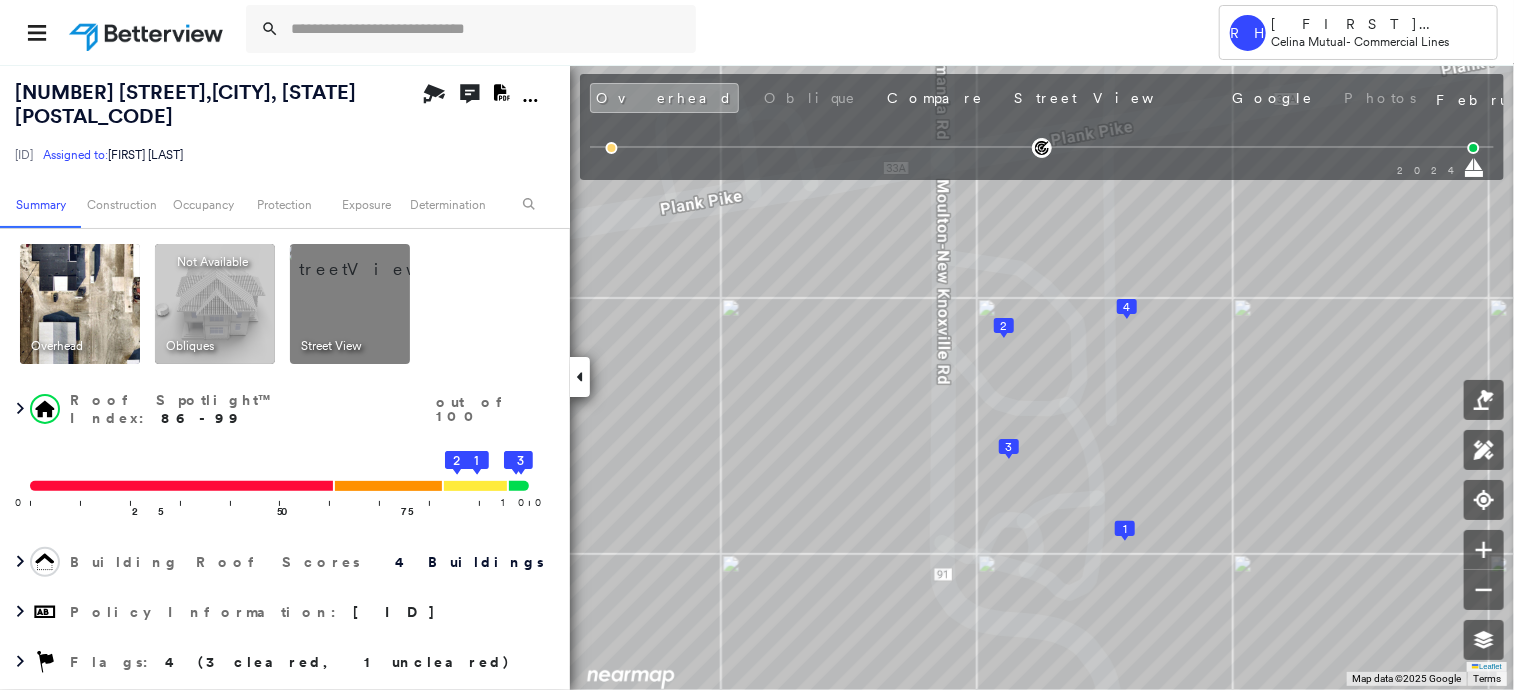 click at bounding box center (374, 259) 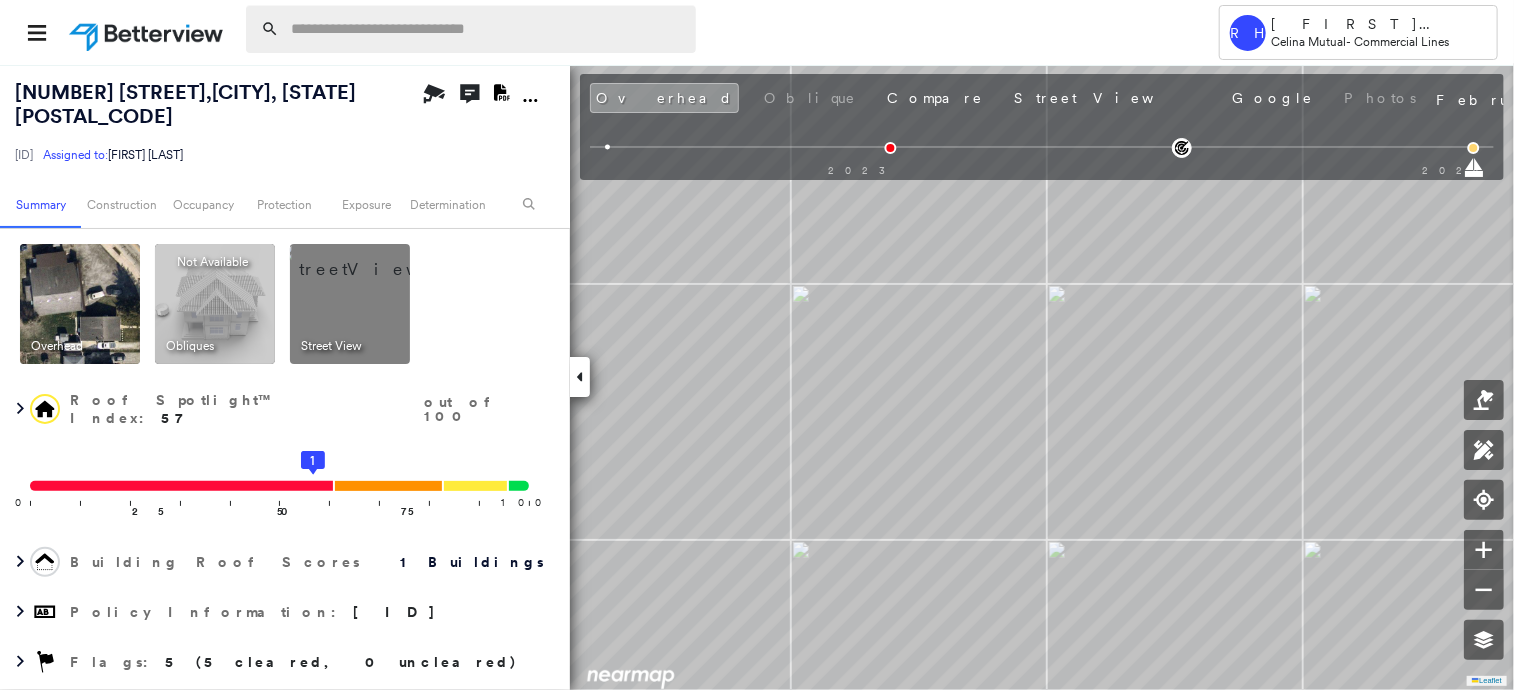 click at bounding box center (487, 29) 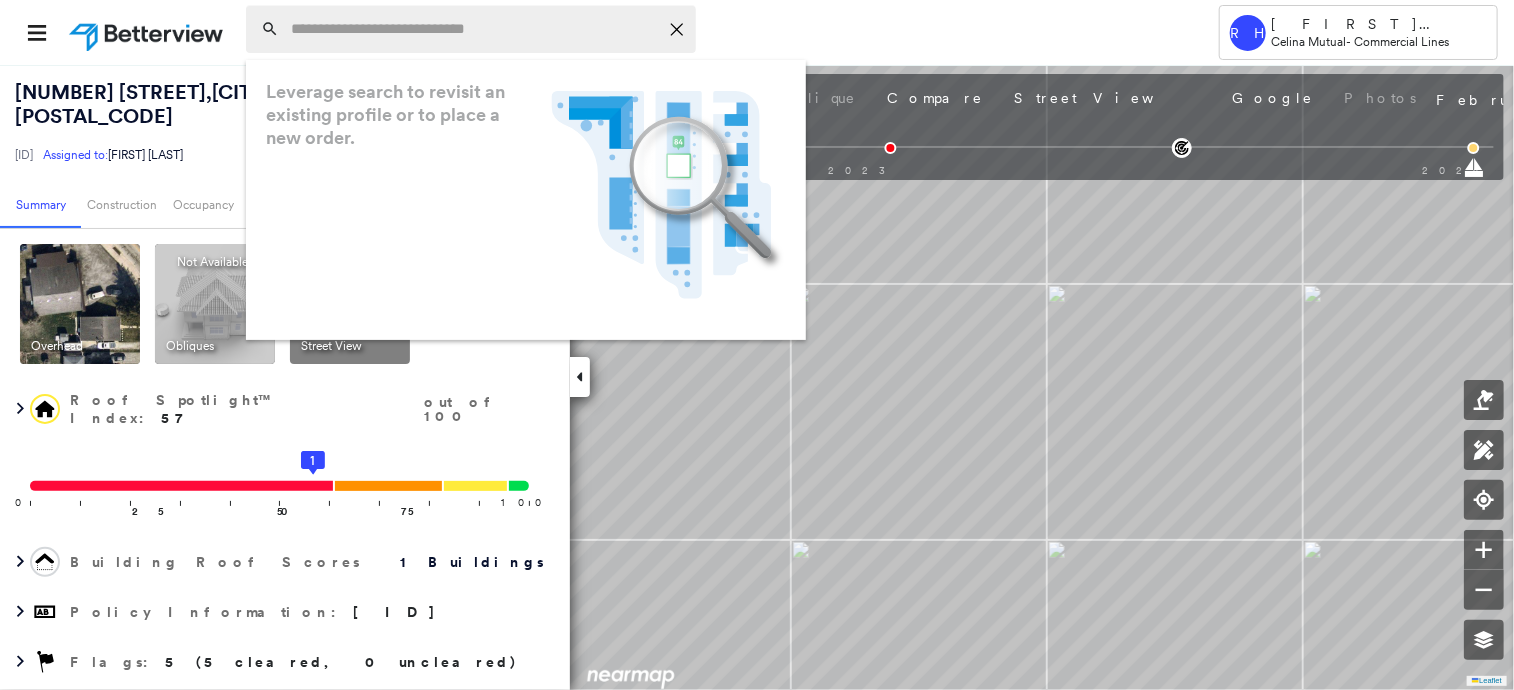 paste on "*********" 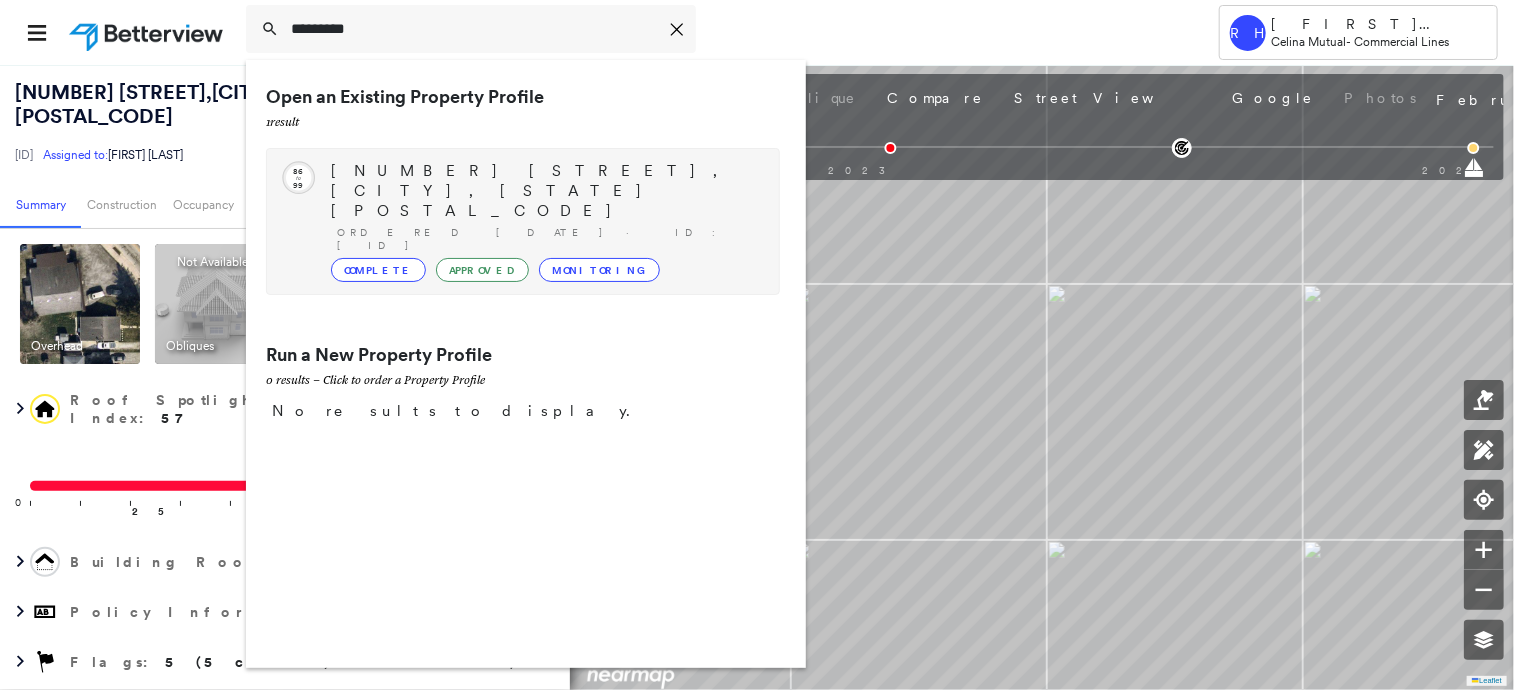 type on "*********" 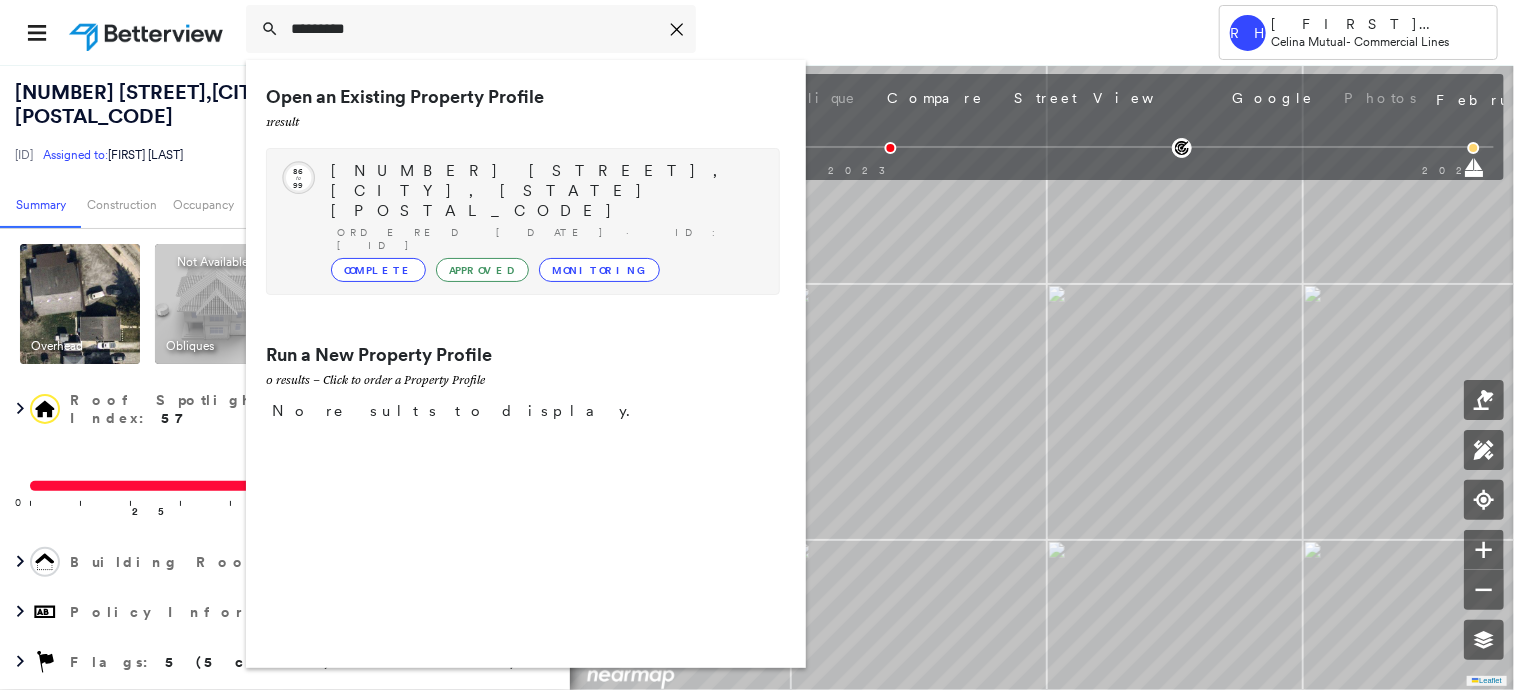click on "[NUMBER] [STREET], [CITY], [STATE] [POSTAL_CODE]" at bounding box center [545, 191] 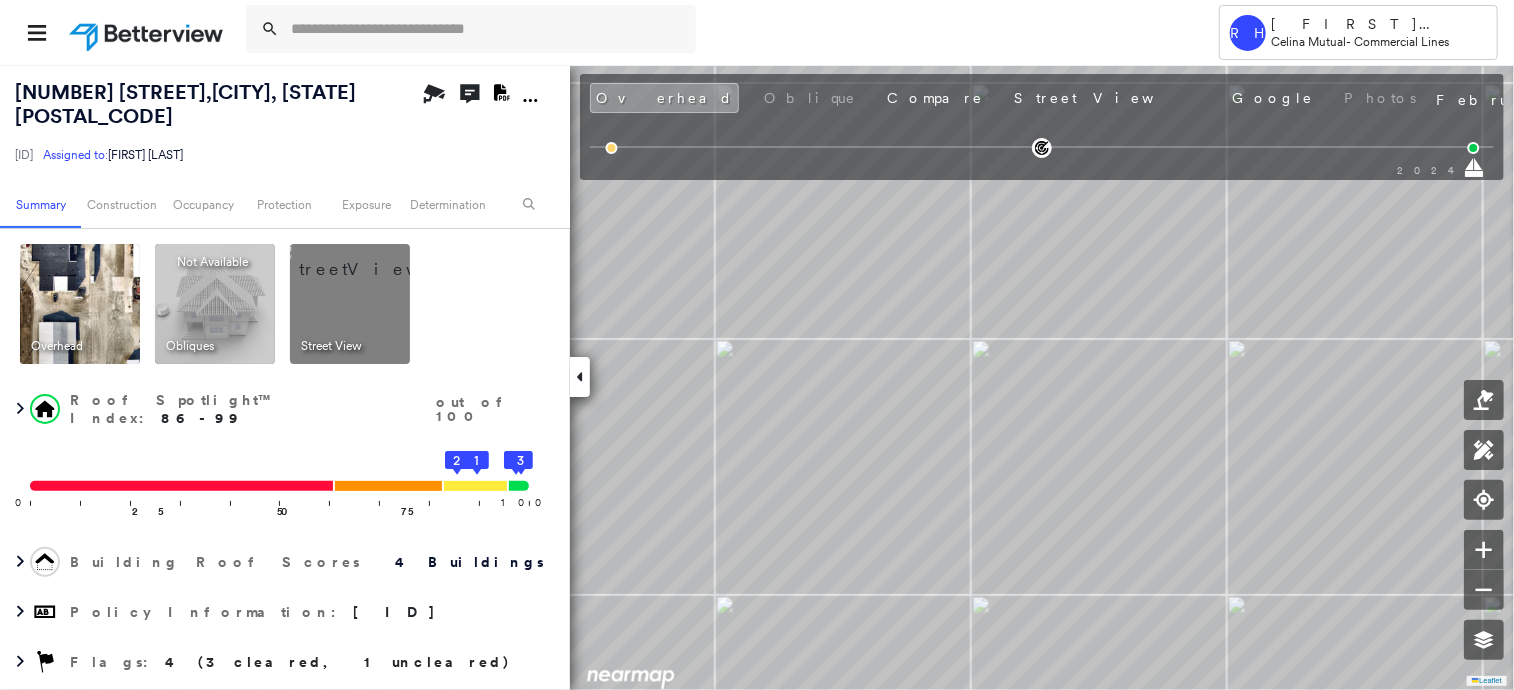 click at bounding box center (374, 259) 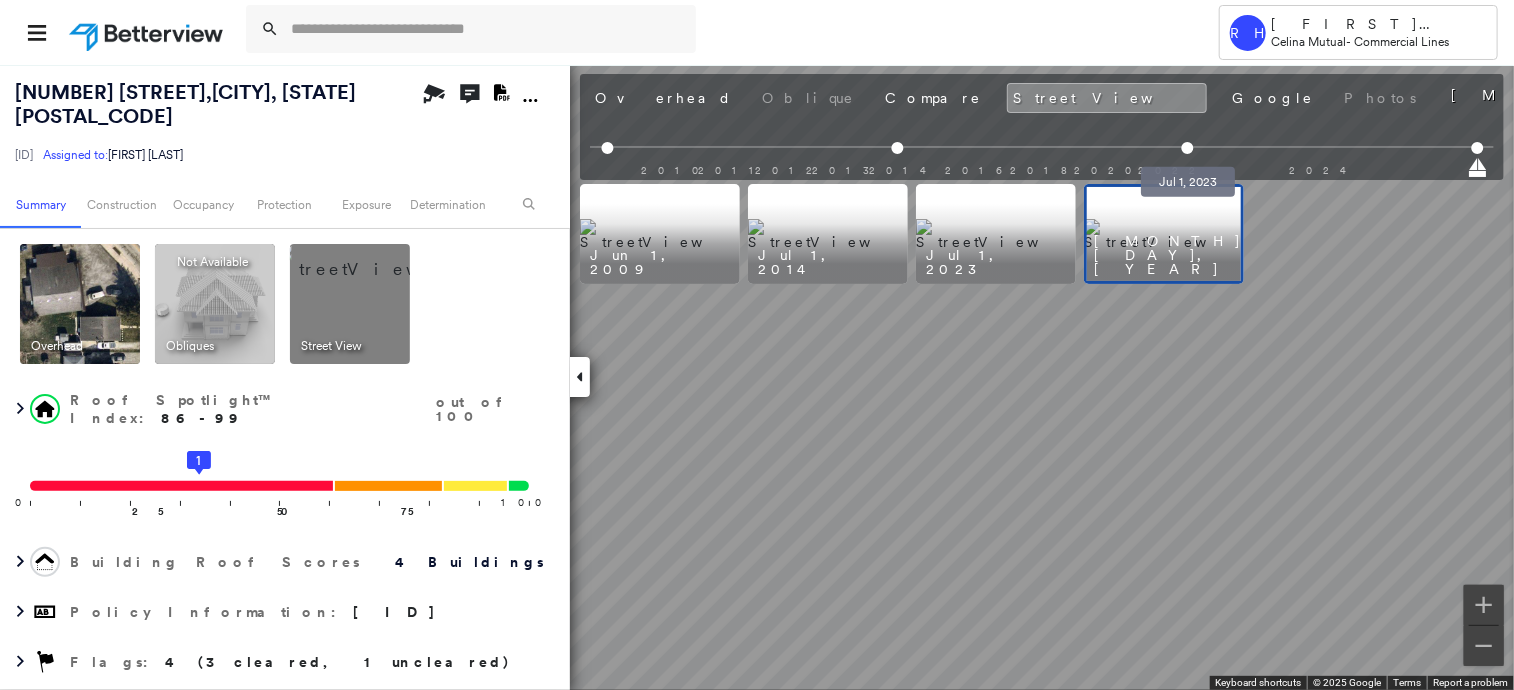 click at bounding box center [1187, 148] 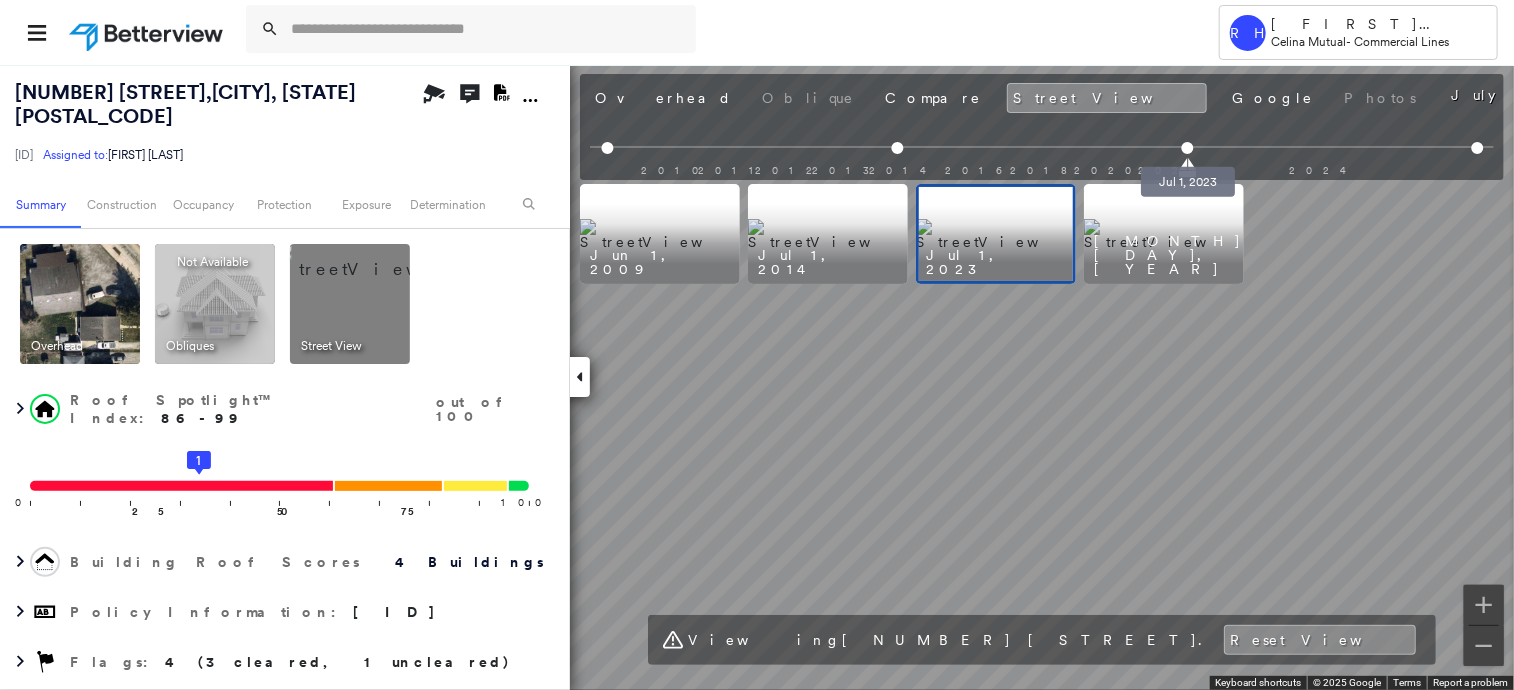 click at bounding box center [1187, 148] 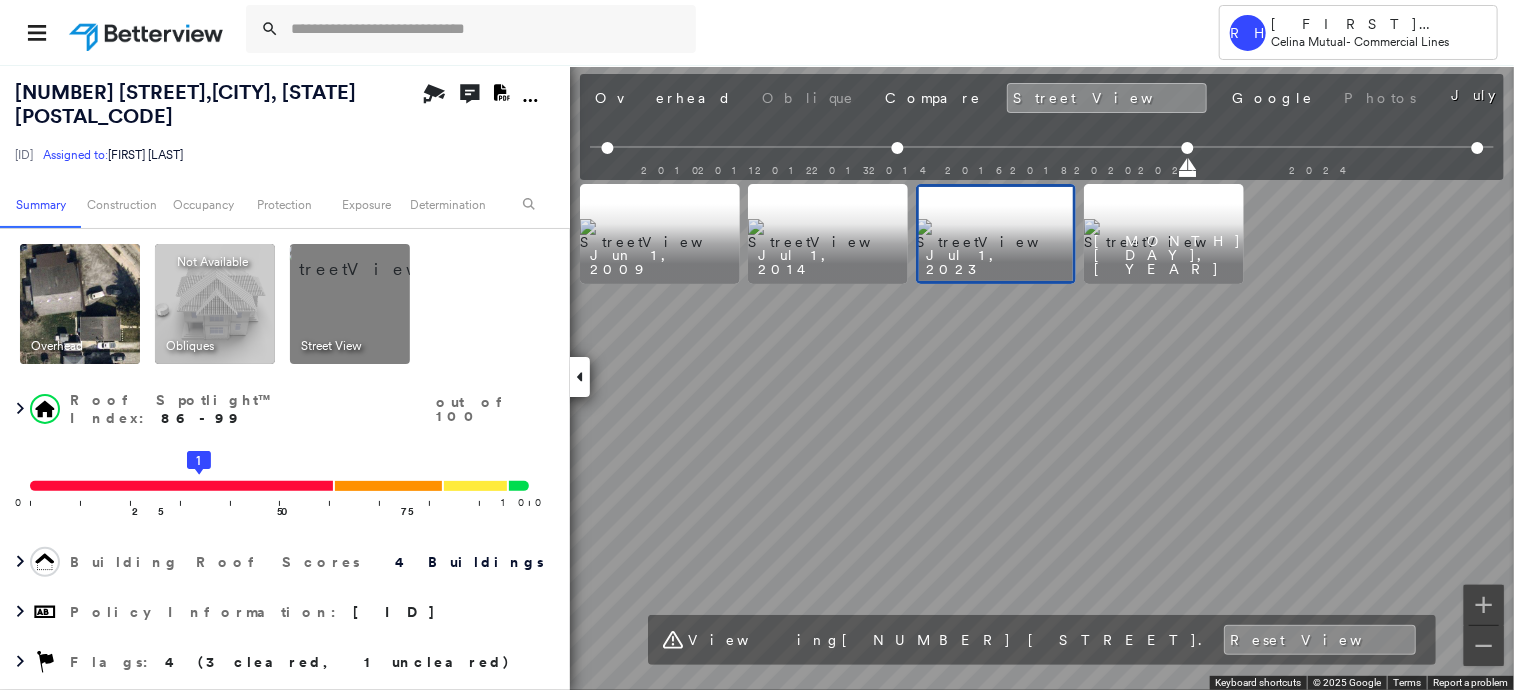 click at bounding box center (1164, 234) 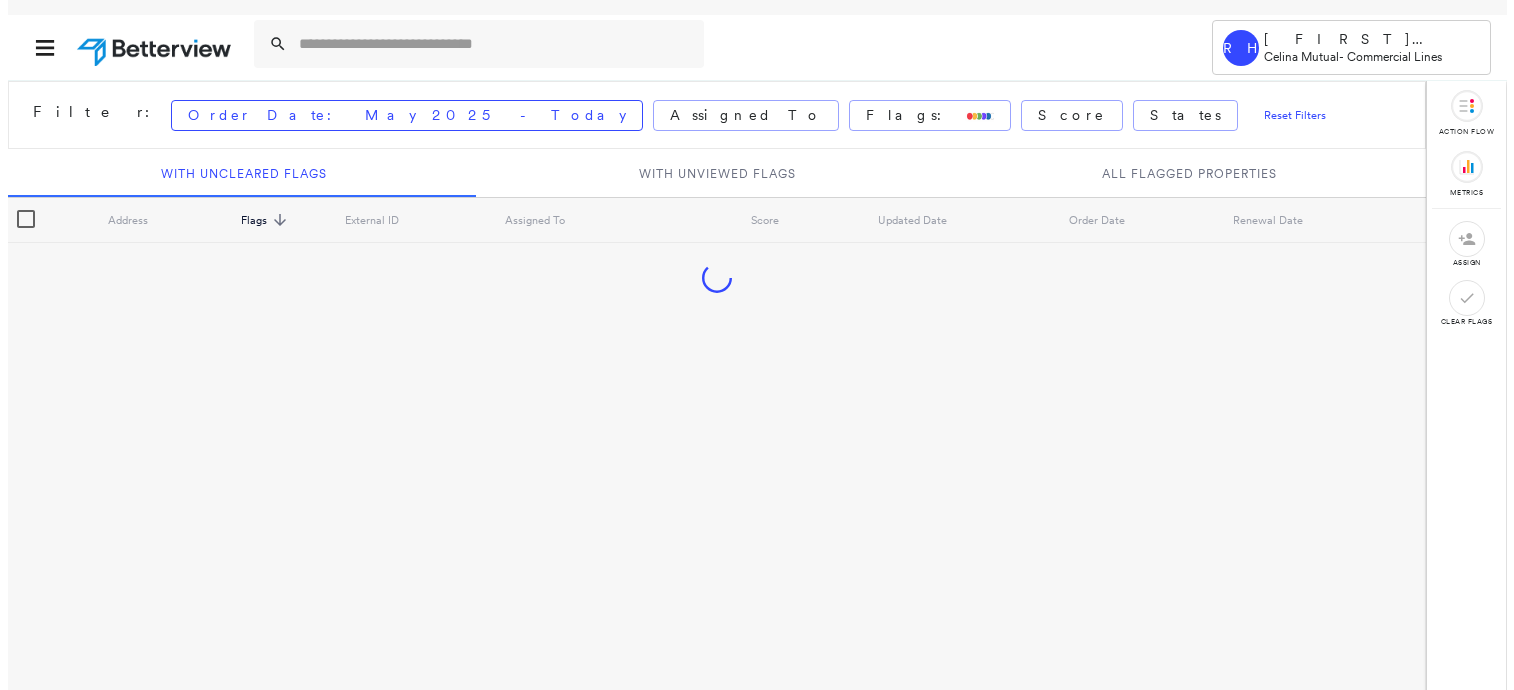 scroll, scrollTop: 0, scrollLeft: 0, axis: both 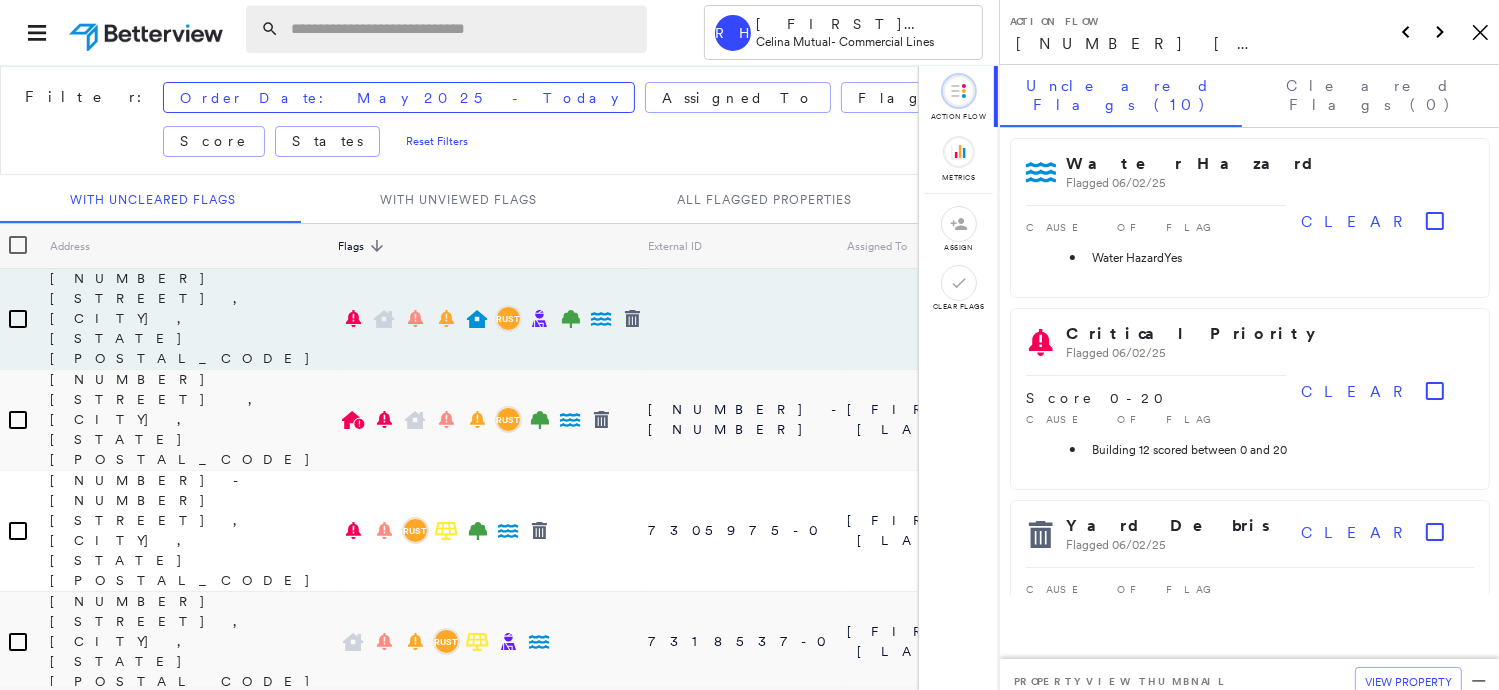 click at bounding box center [463, 29] 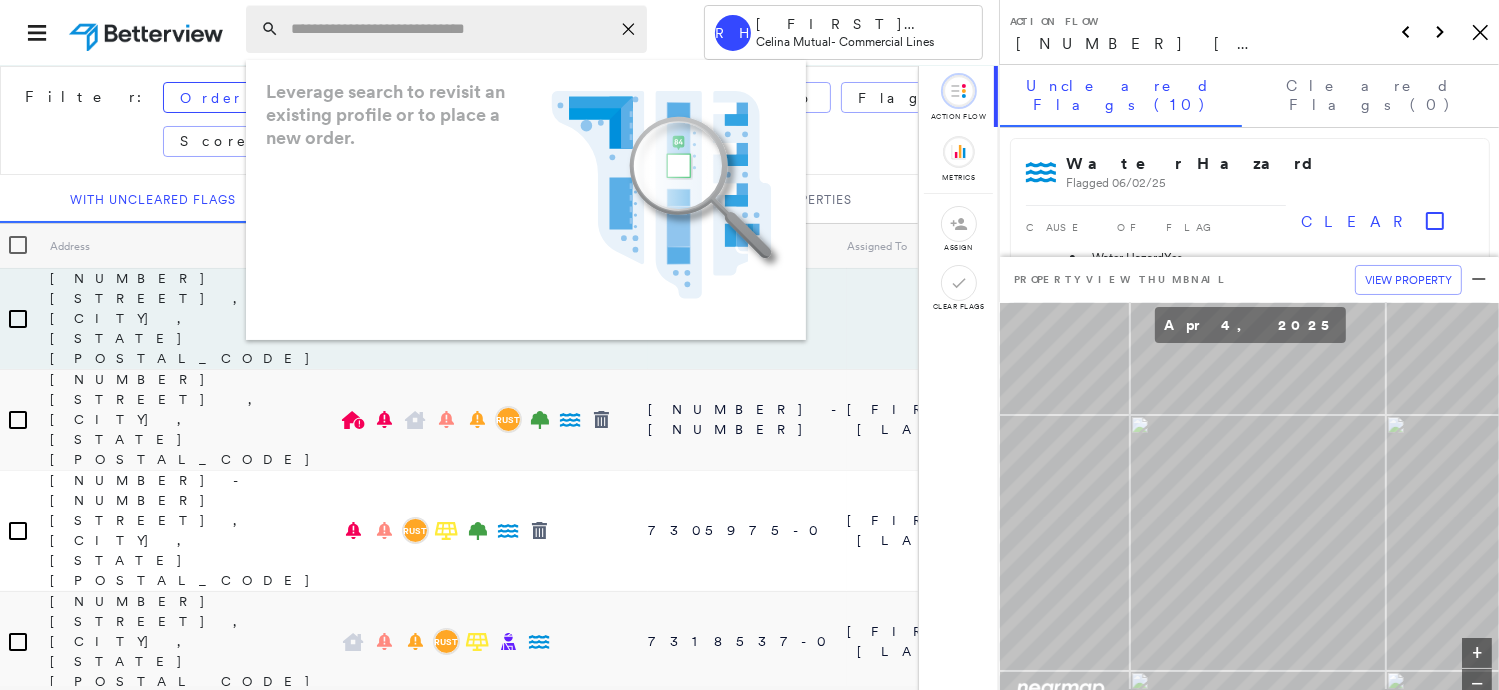 paste on "*********" 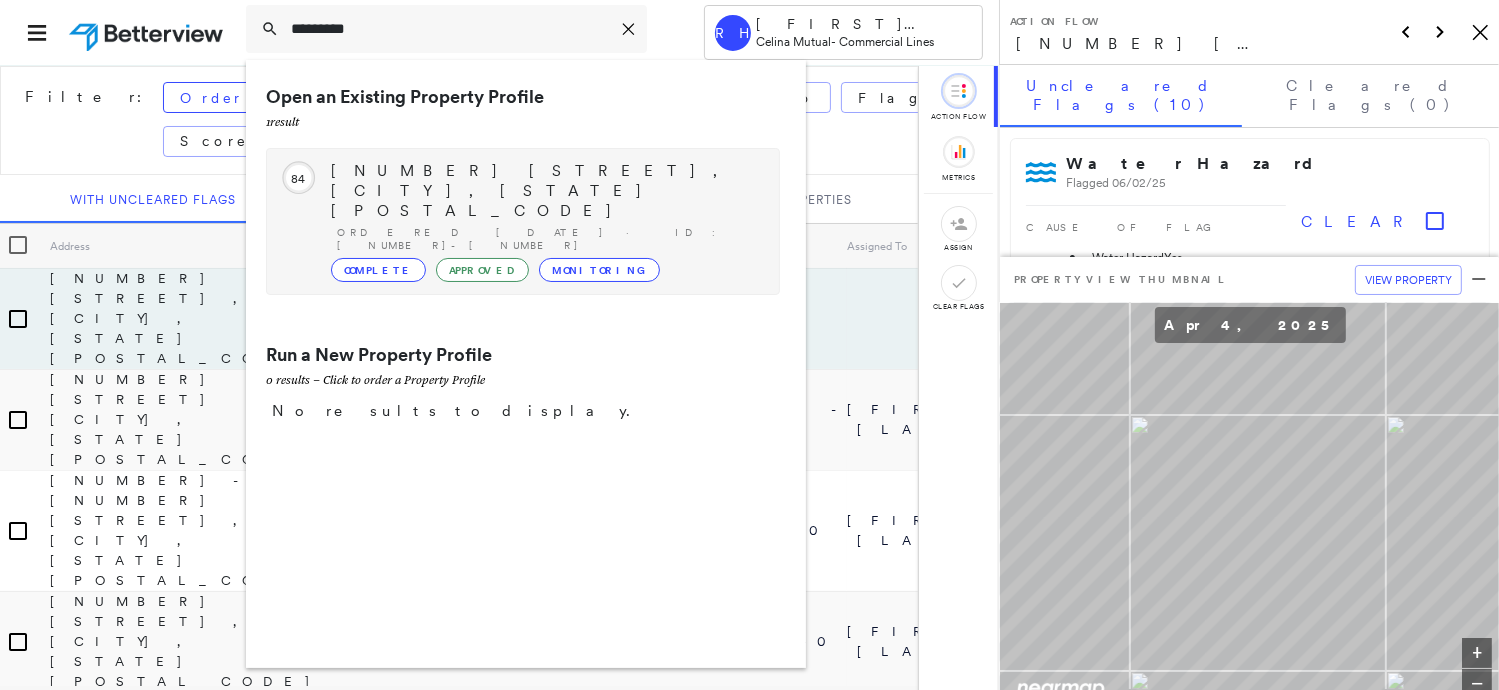 type on "*********" 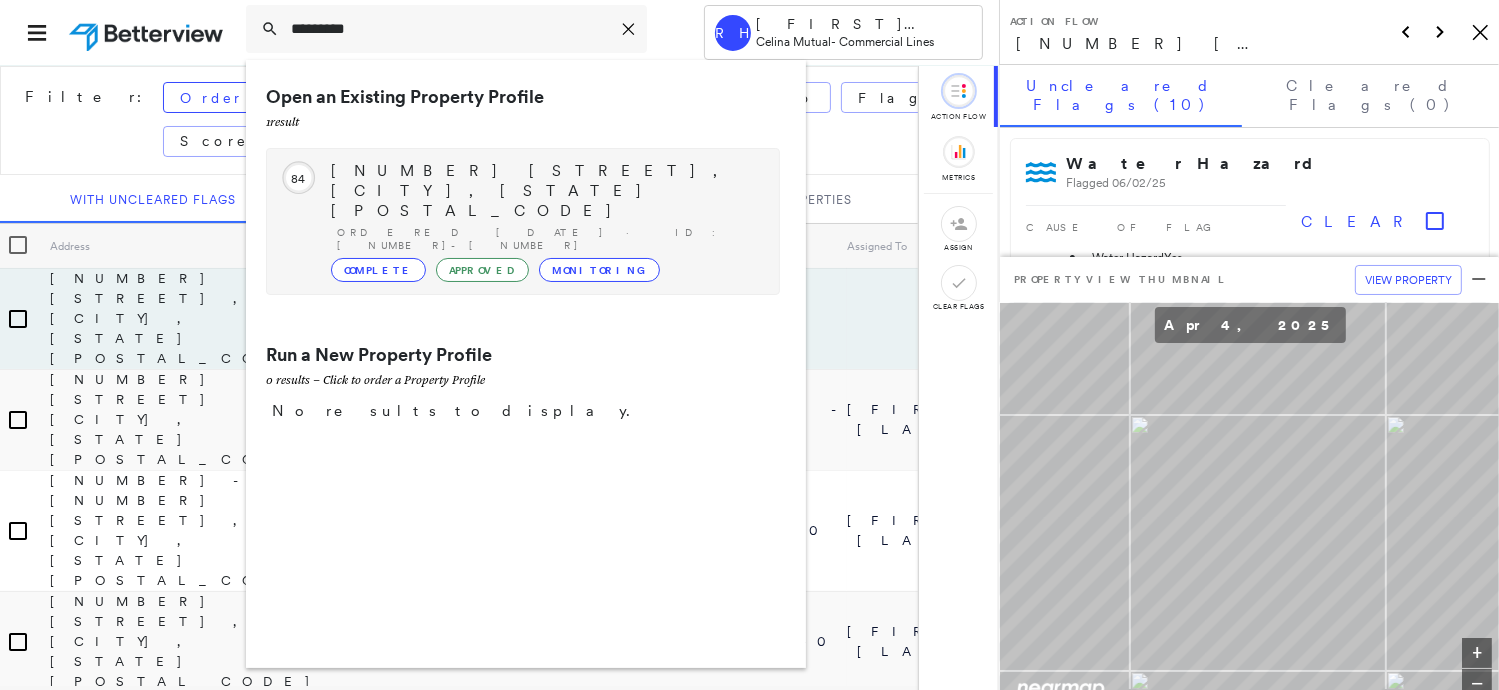 click on "1955 CELINA RD, SAINT MARYS, OH 45885" at bounding box center (545, 191) 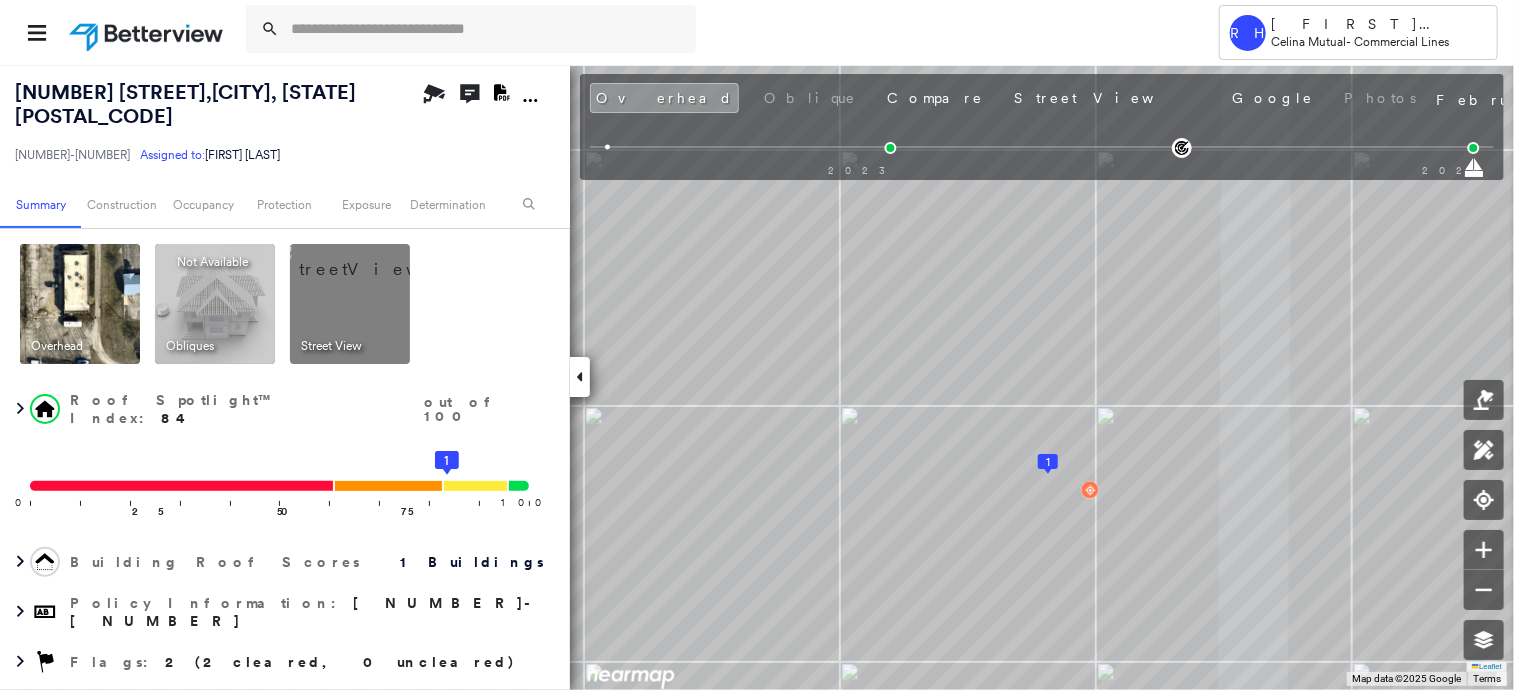 click 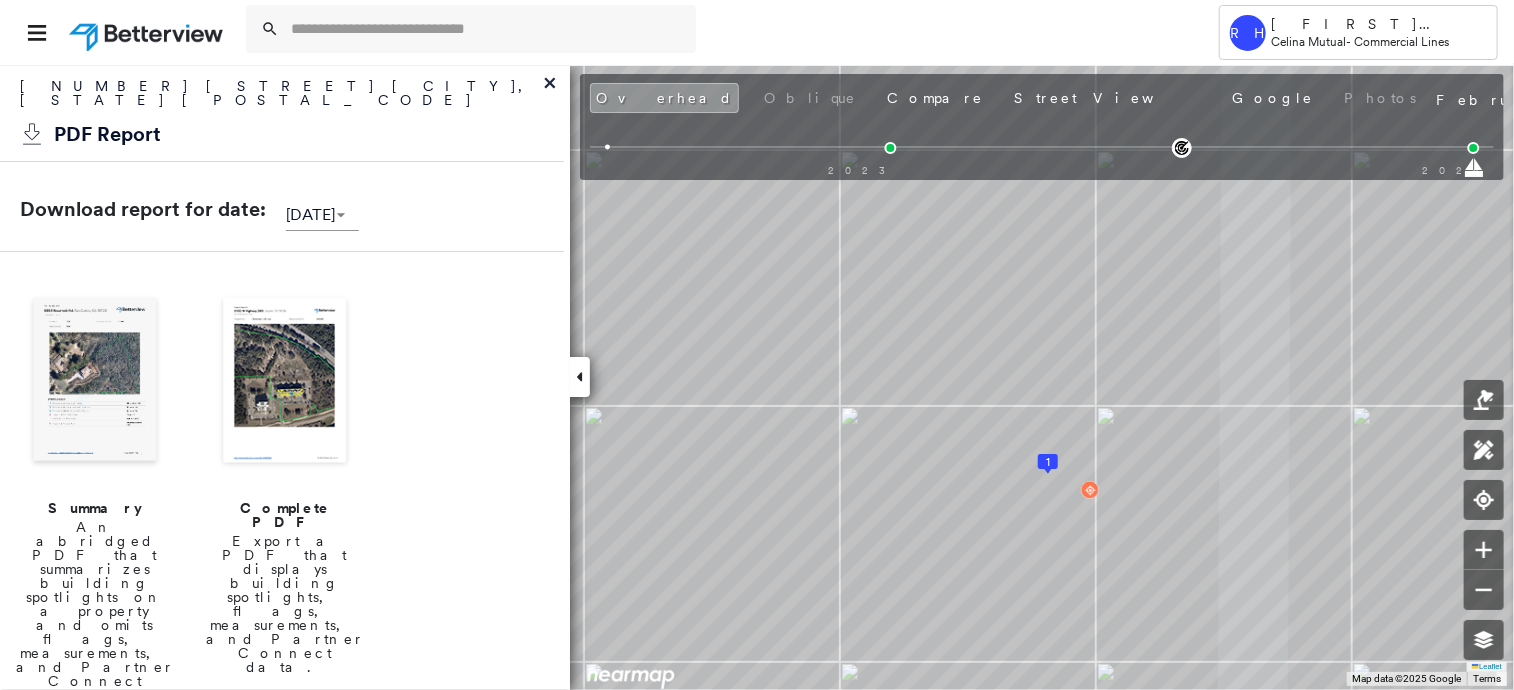 click at bounding box center [95, 382] 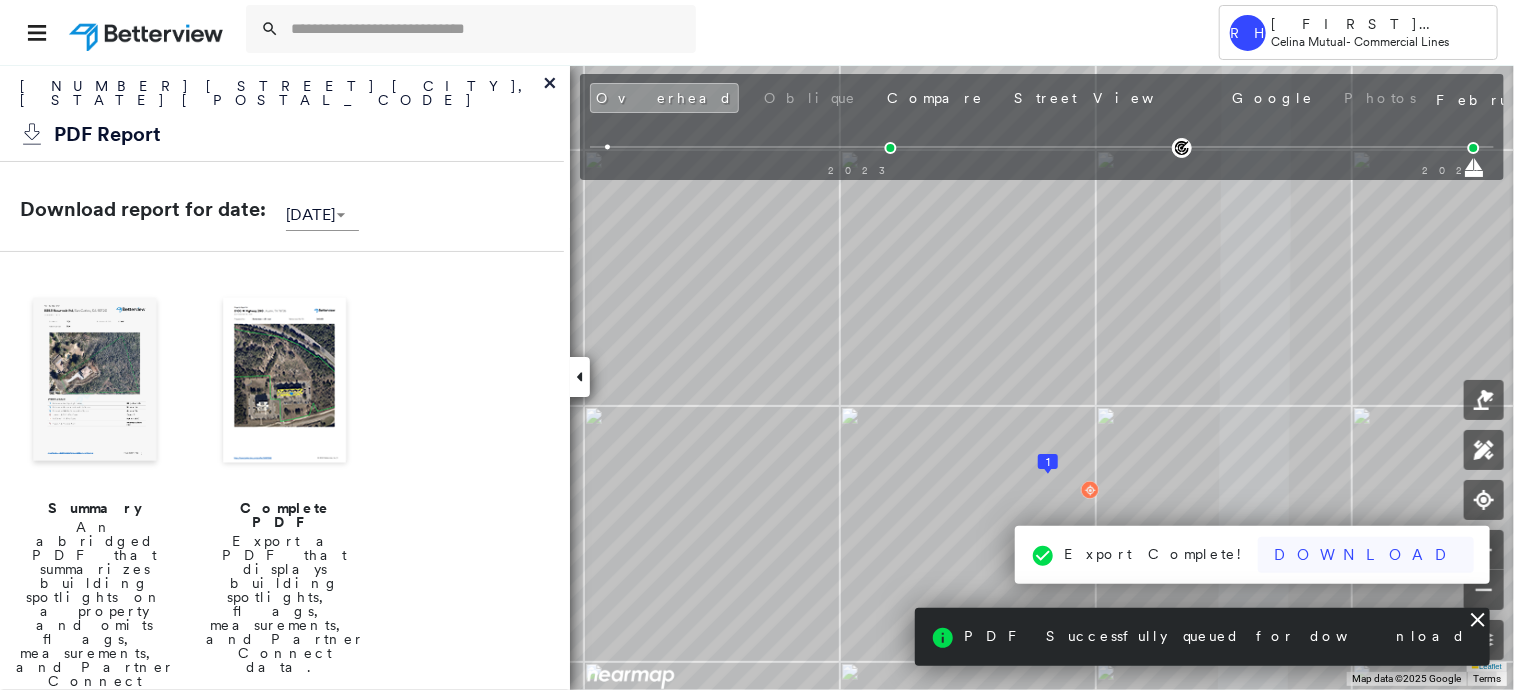 click on "Download" at bounding box center (1366, 555) 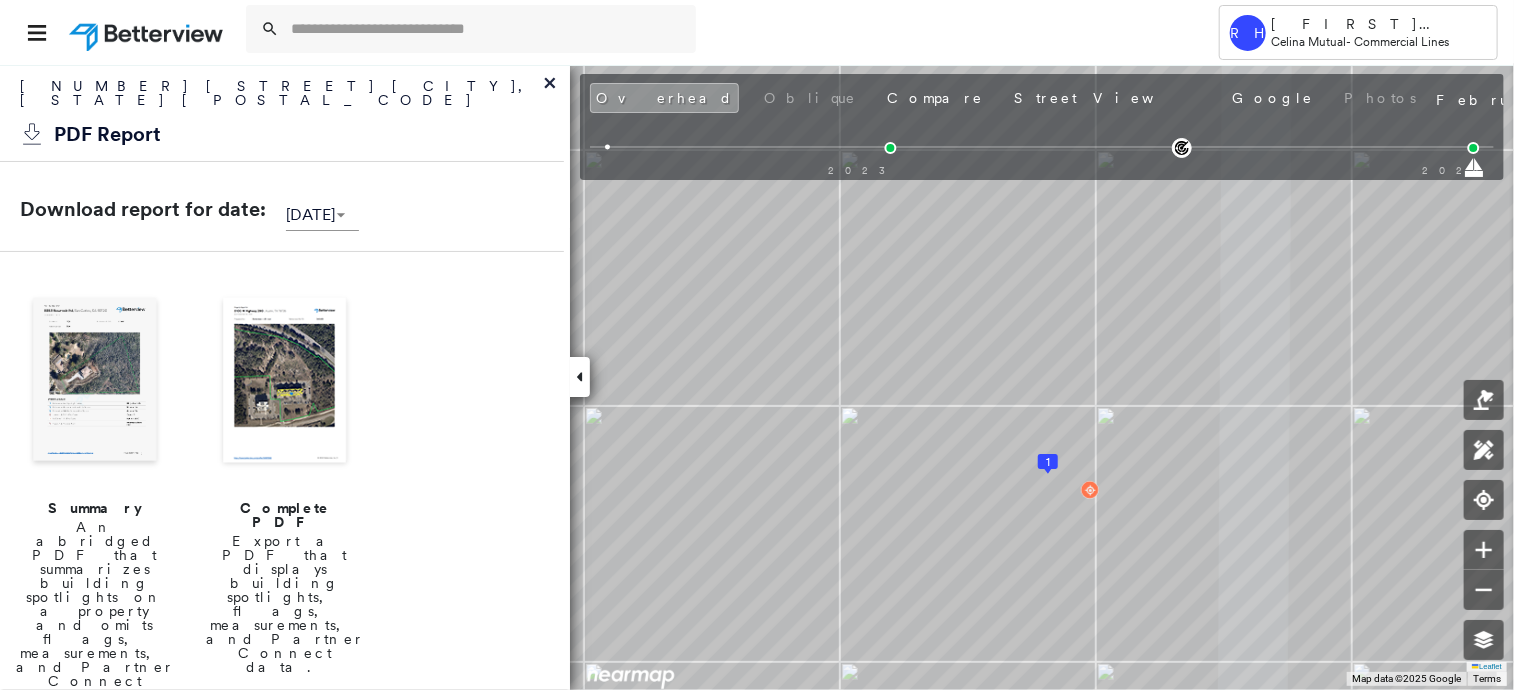 click 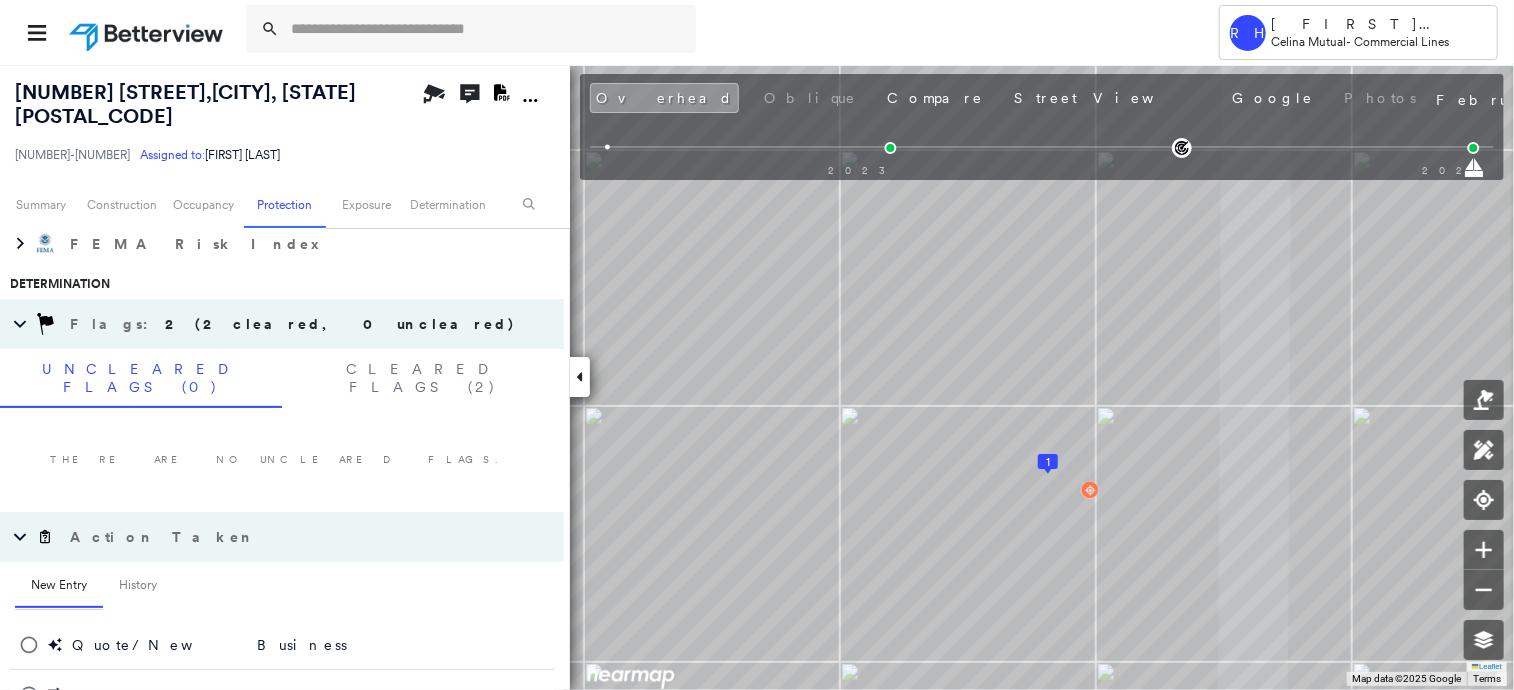scroll, scrollTop: 1174, scrollLeft: 0, axis: vertical 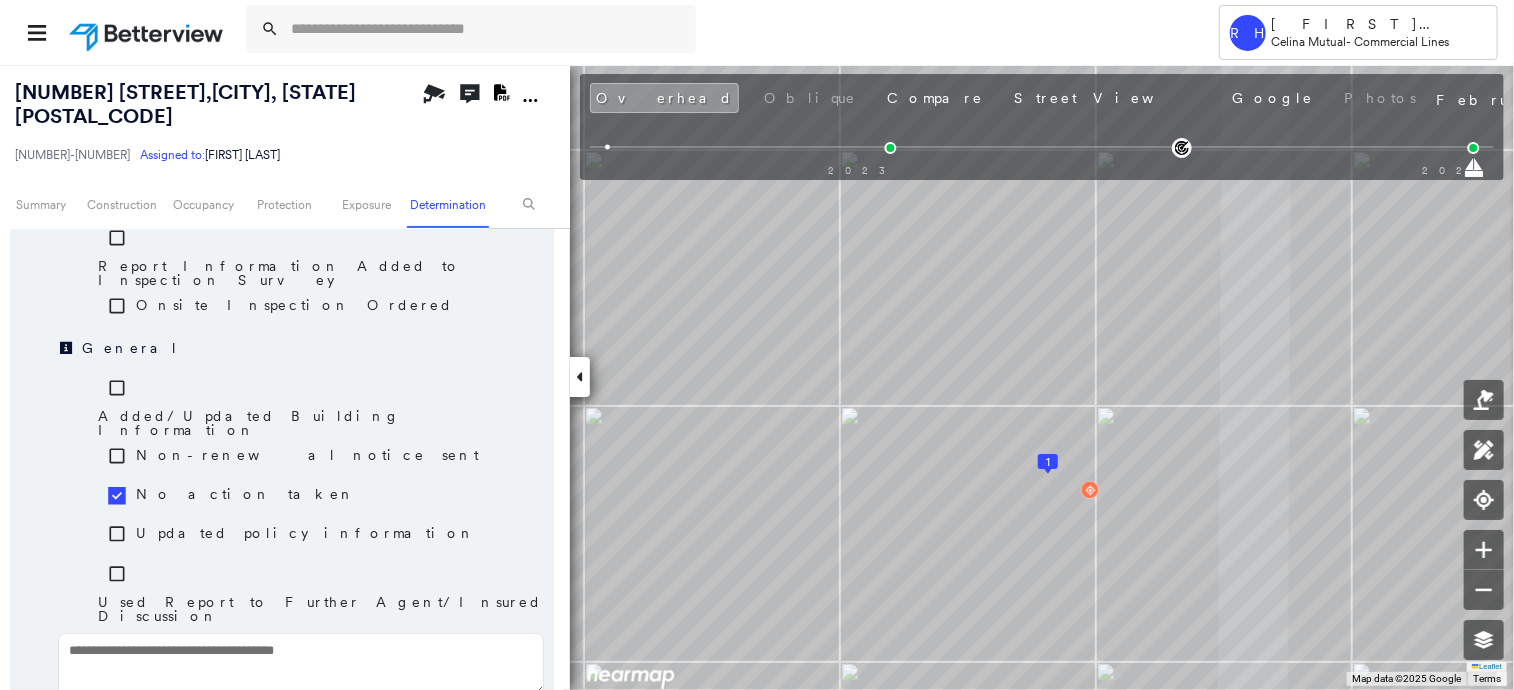 click on "Save" at bounding box center (447, 746) 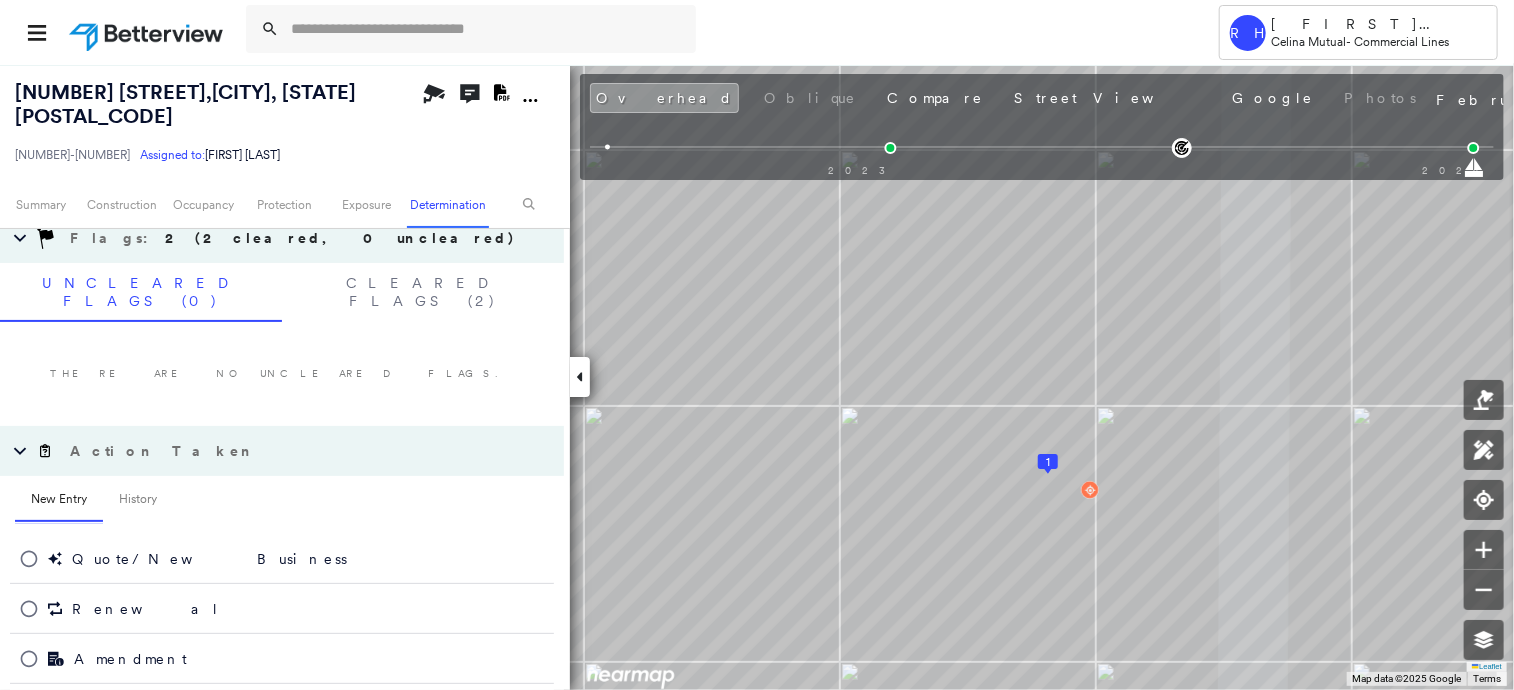 scroll, scrollTop: 1174, scrollLeft: 0, axis: vertical 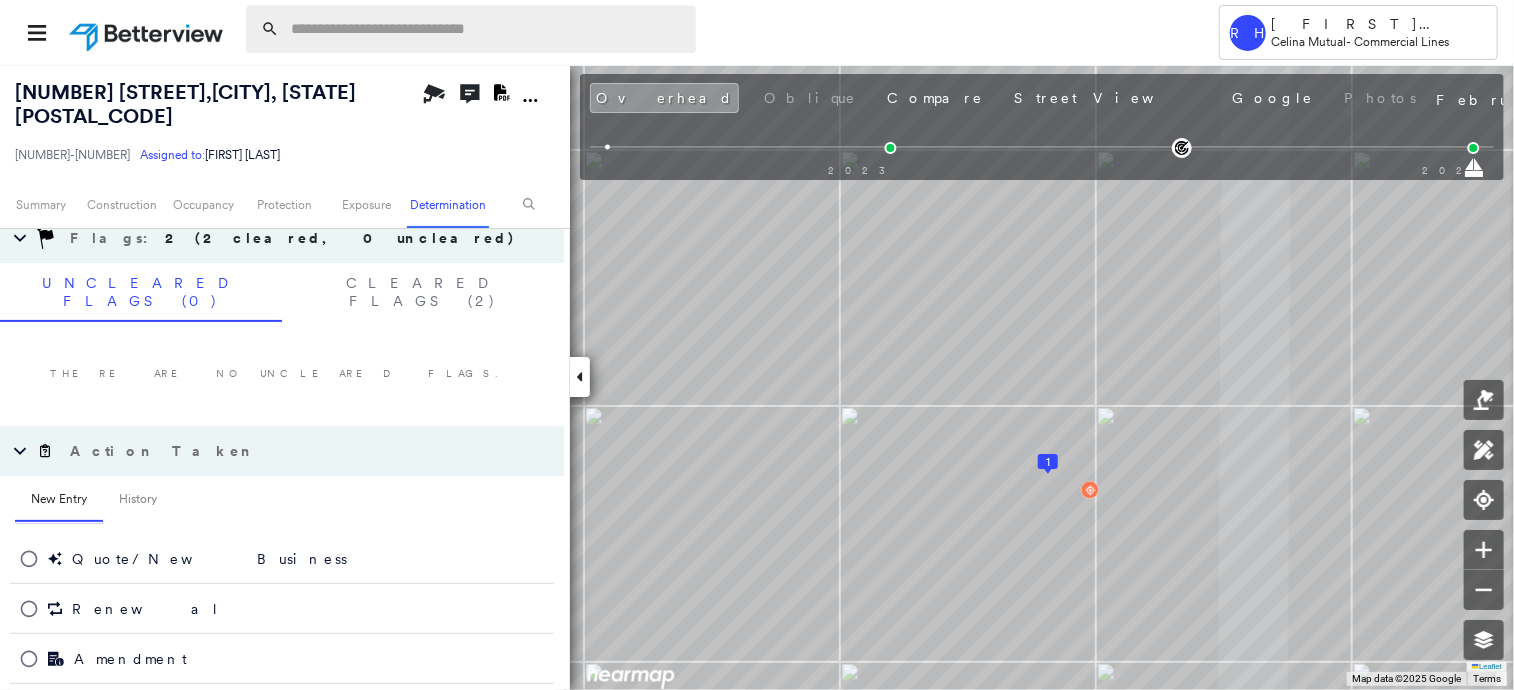 click at bounding box center (487, 29) 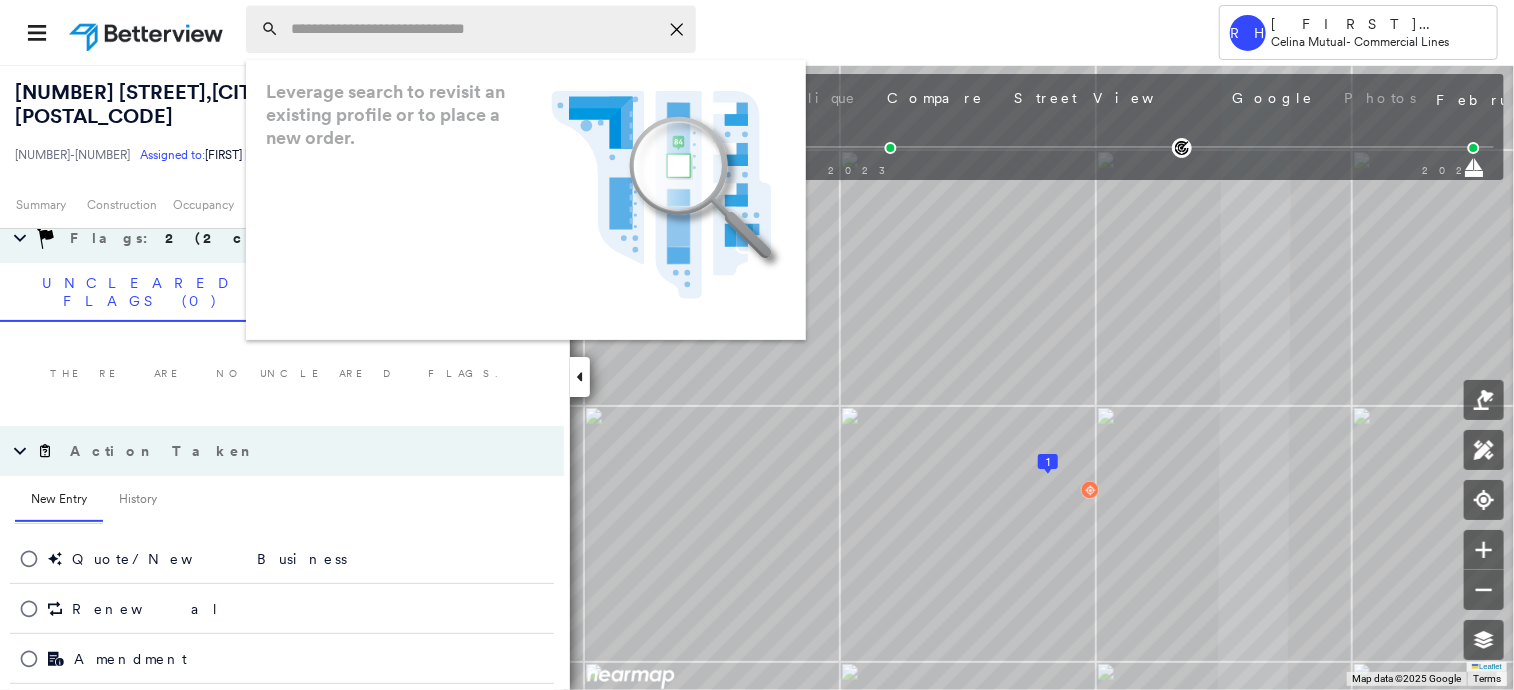 paste on "*********" 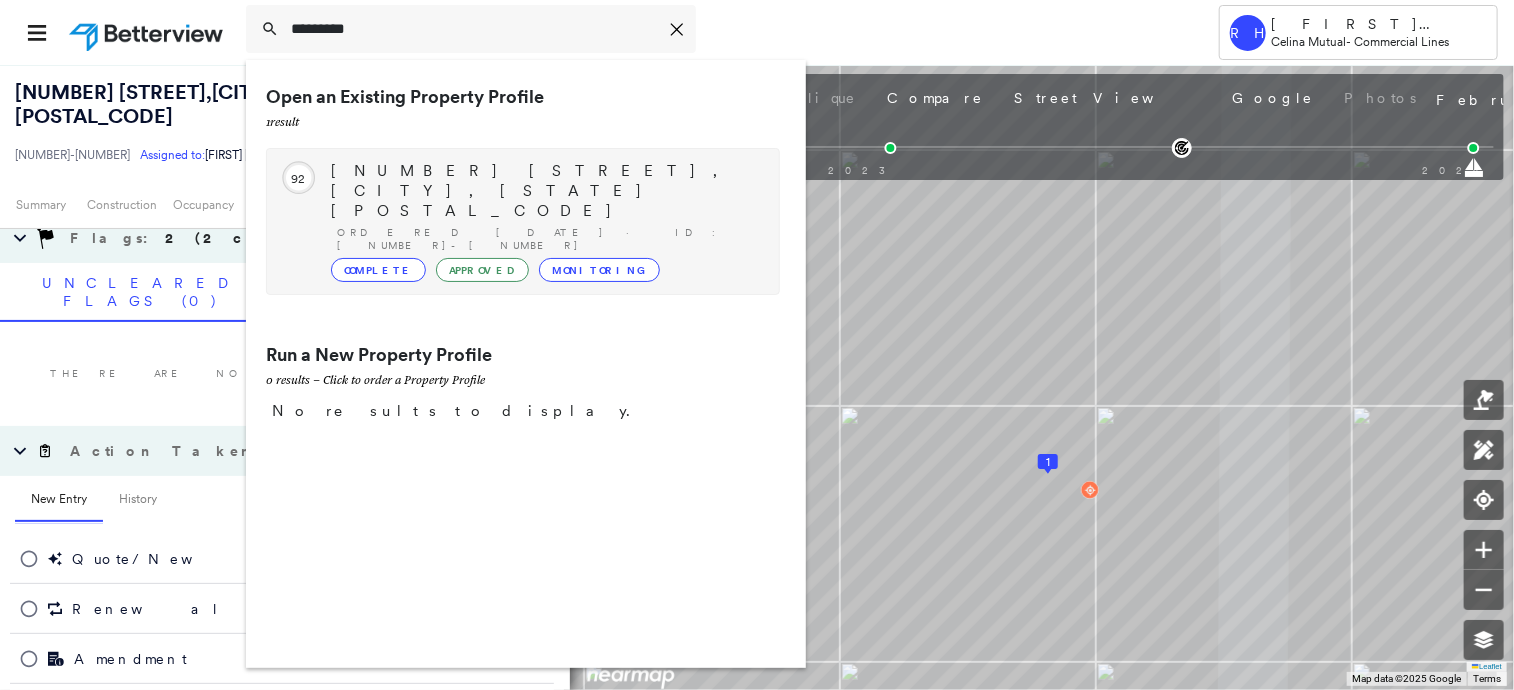 type on "*********" 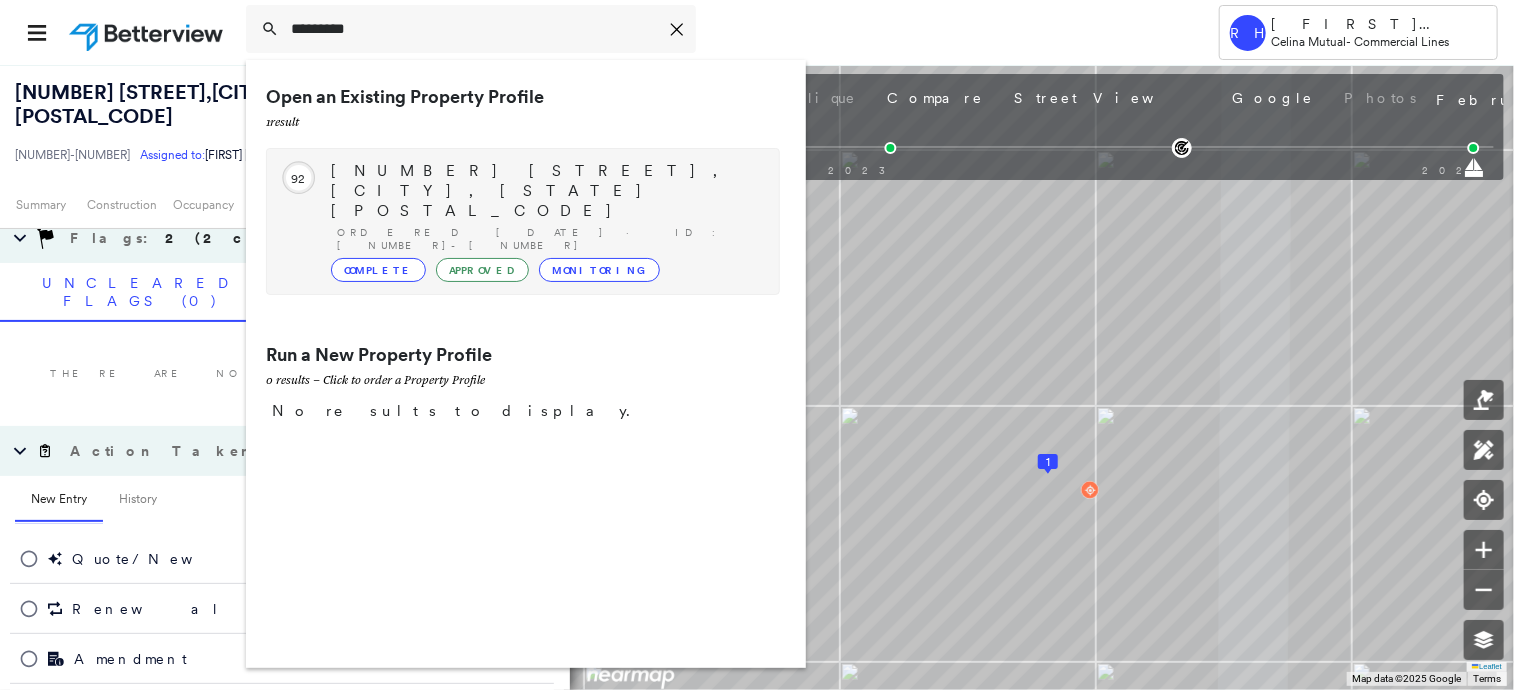 click on "417 W WASHINGTON ST, PANDORA, OH 45877" at bounding box center [545, 191] 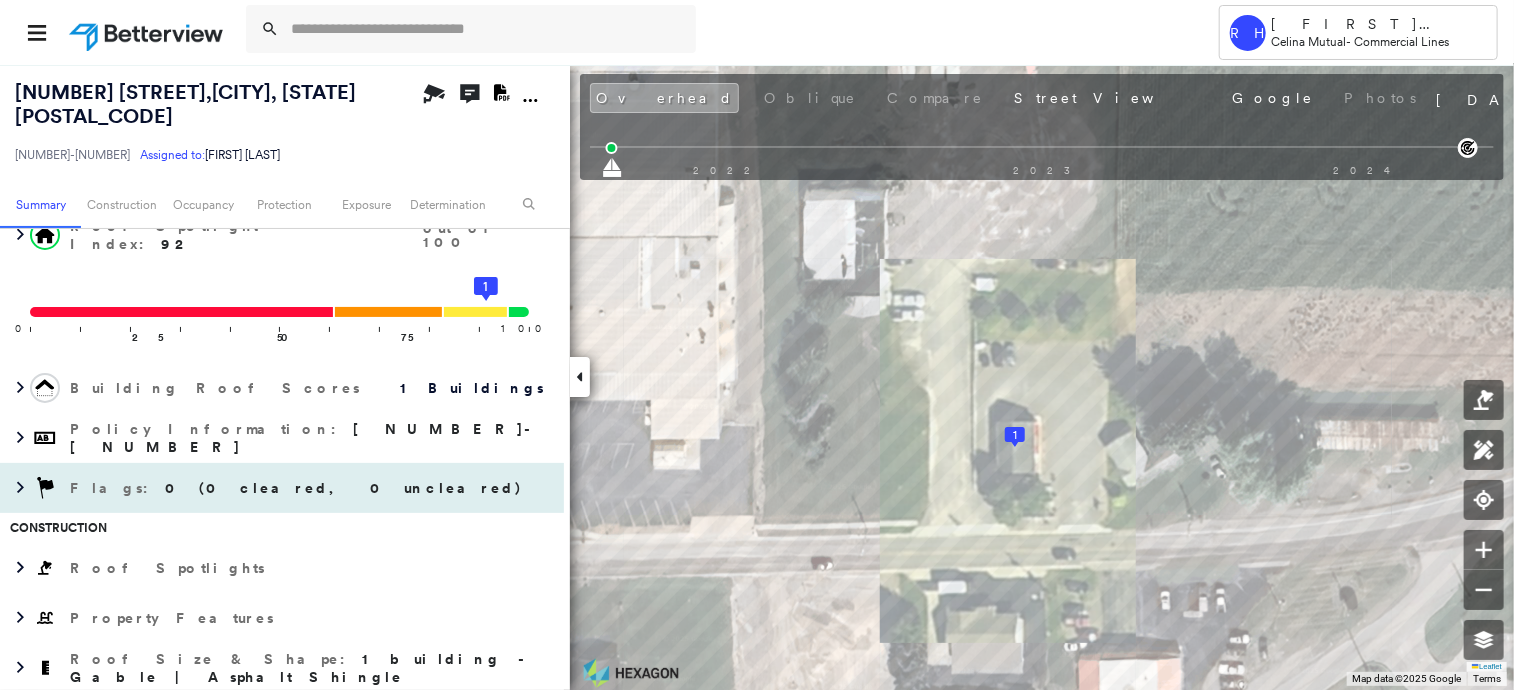 scroll, scrollTop: 0, scrollLeft: 0, axis: both 